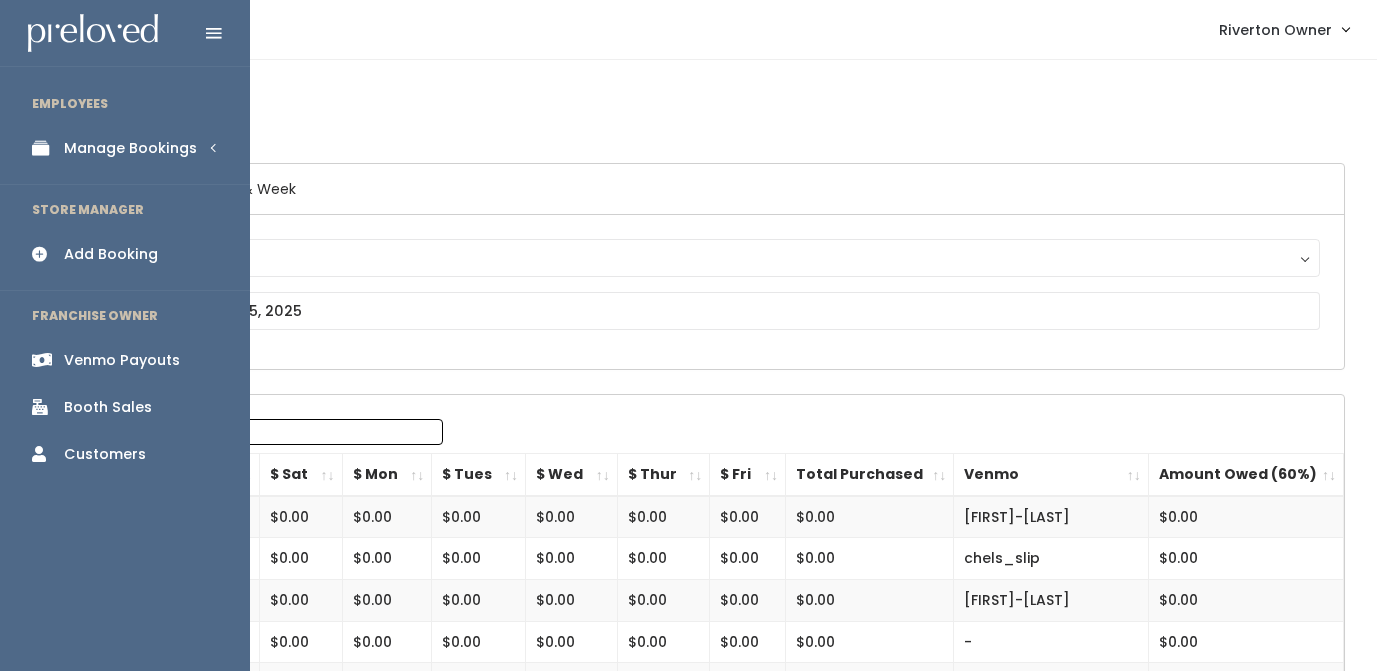 scroll, scrollTop: 0, scrollLeft: 0, axis: both 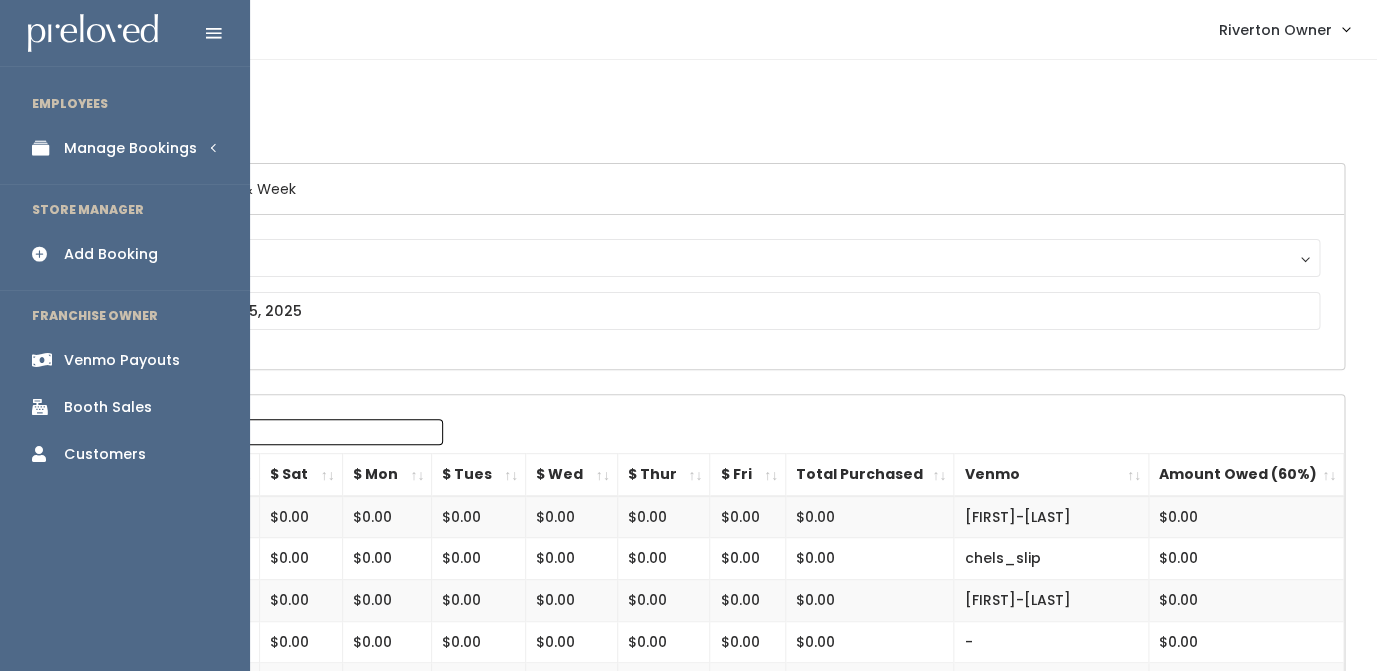 click on "Manage Bookings" at bounding box center [130, 148] 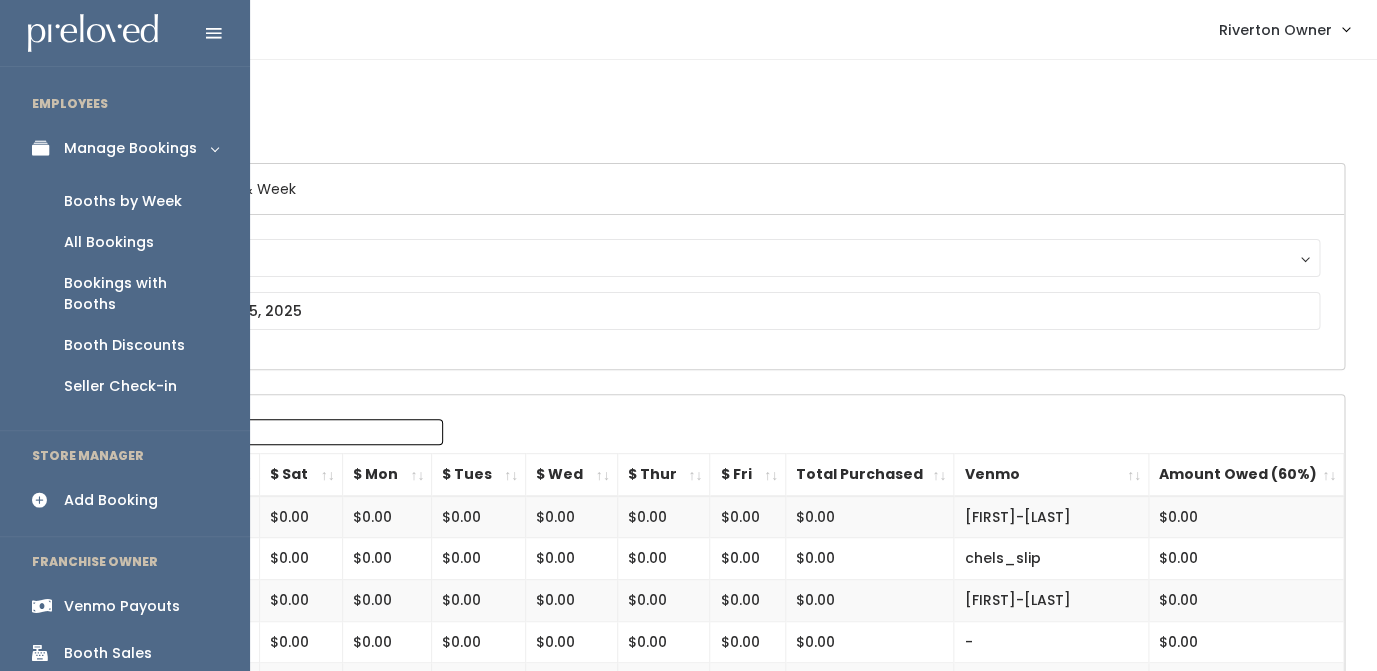 click on "Booths by Week" at bounding box center [123, 201] 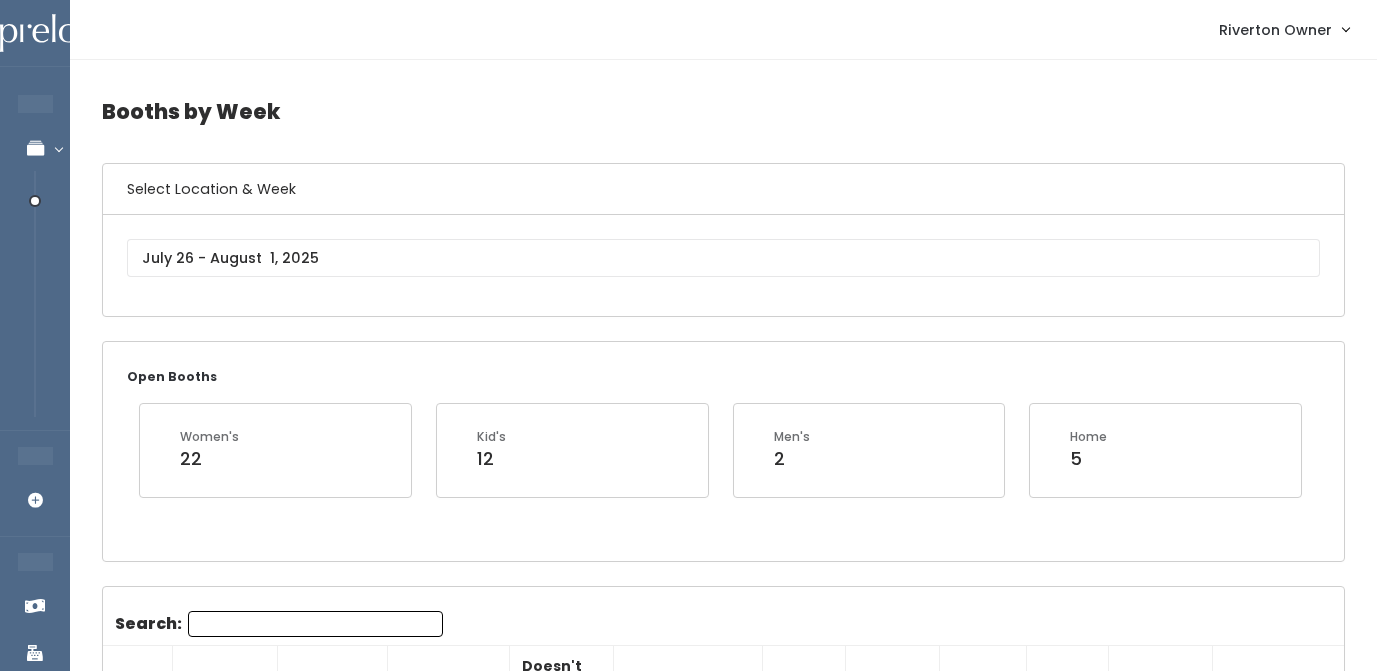 scroll, scrollTop: 0, scrollLeft: 0, axis: both 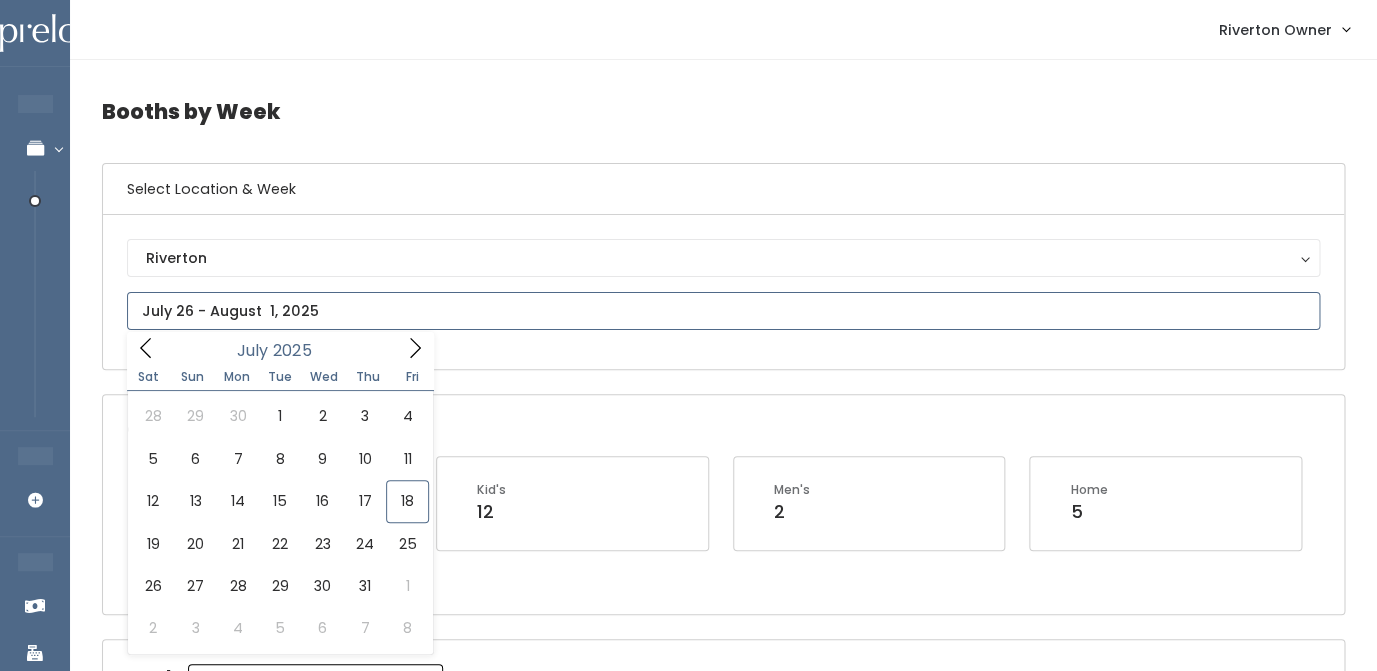 click at bounding box center [723, 311] 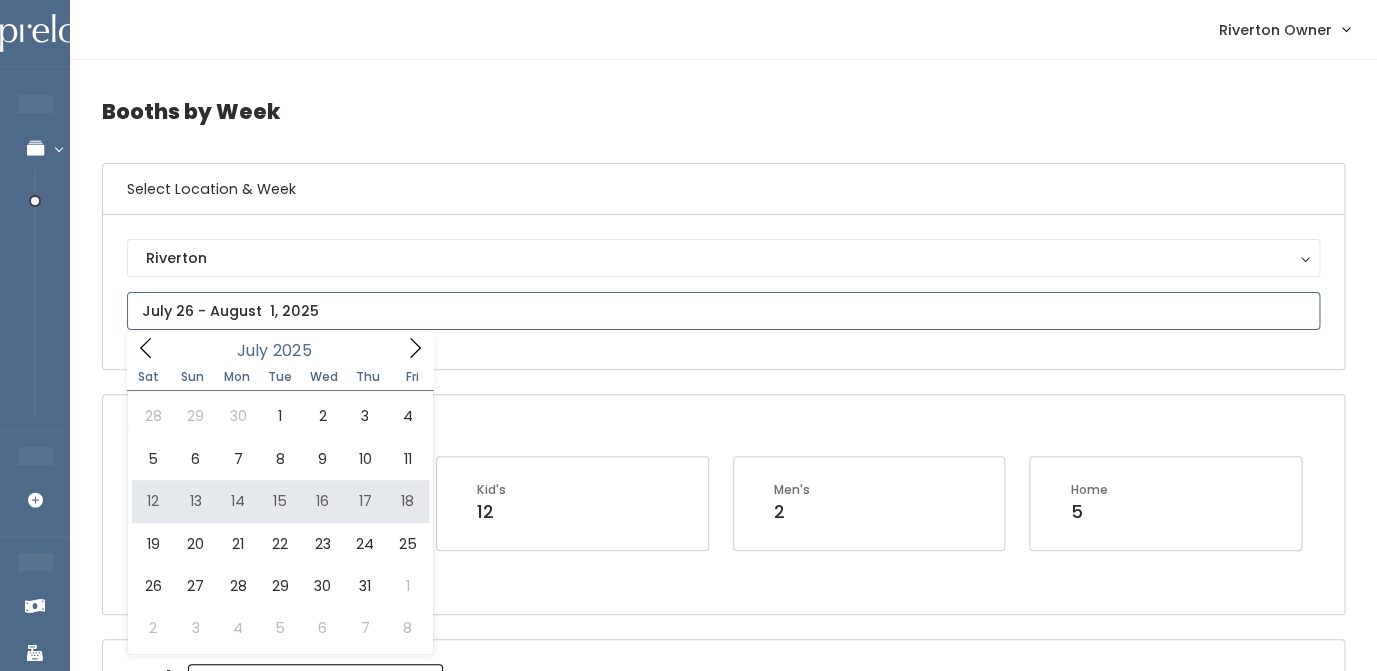 type on "July 12 to July 18" 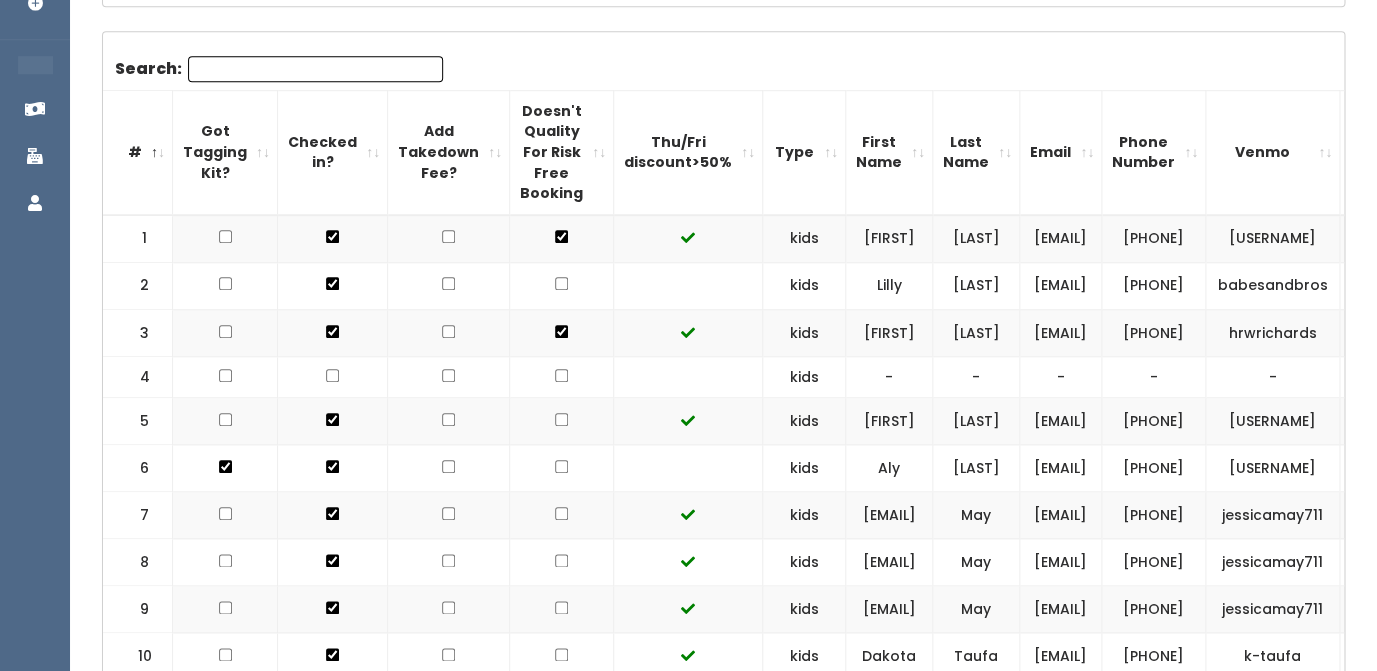 scroll, scrollTop: 515, scrollLeft: 0, axis: vertical 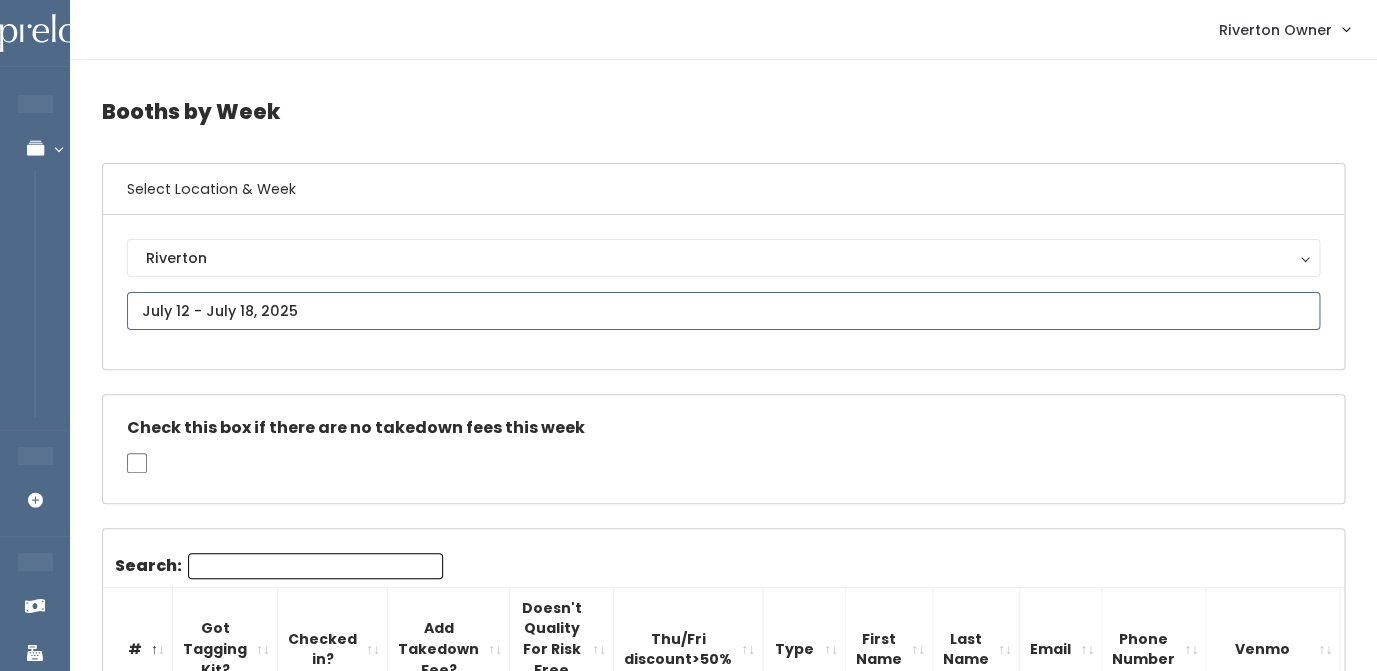 click at bounding box center (723, 311) 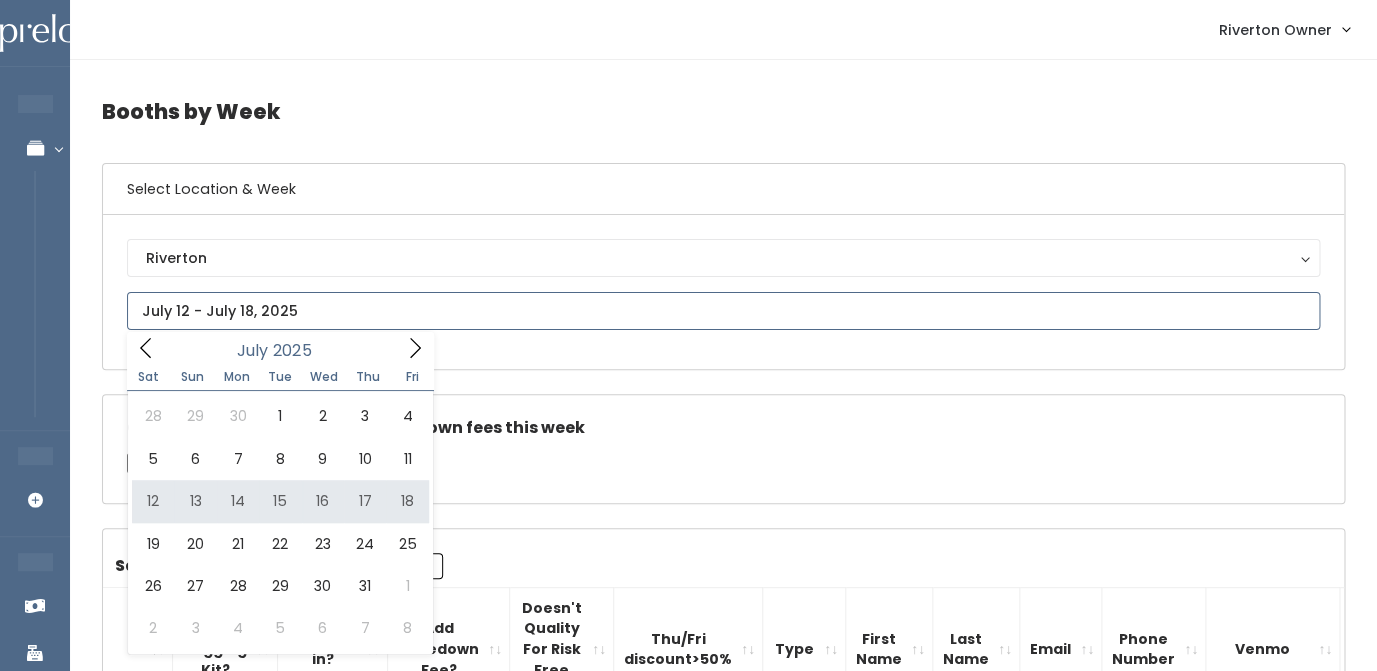 type on "July 12 to July 18" 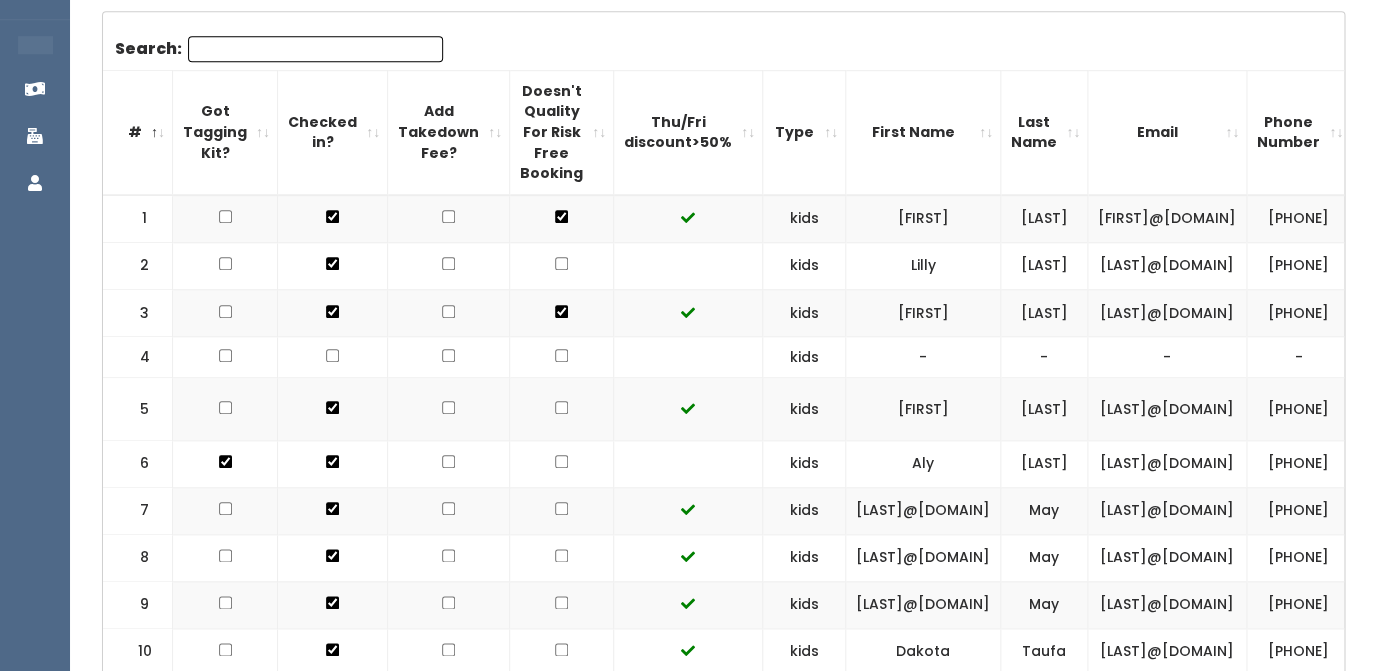 scroll, scrollTop: 516, scrollLeft: 0, axis: vertical 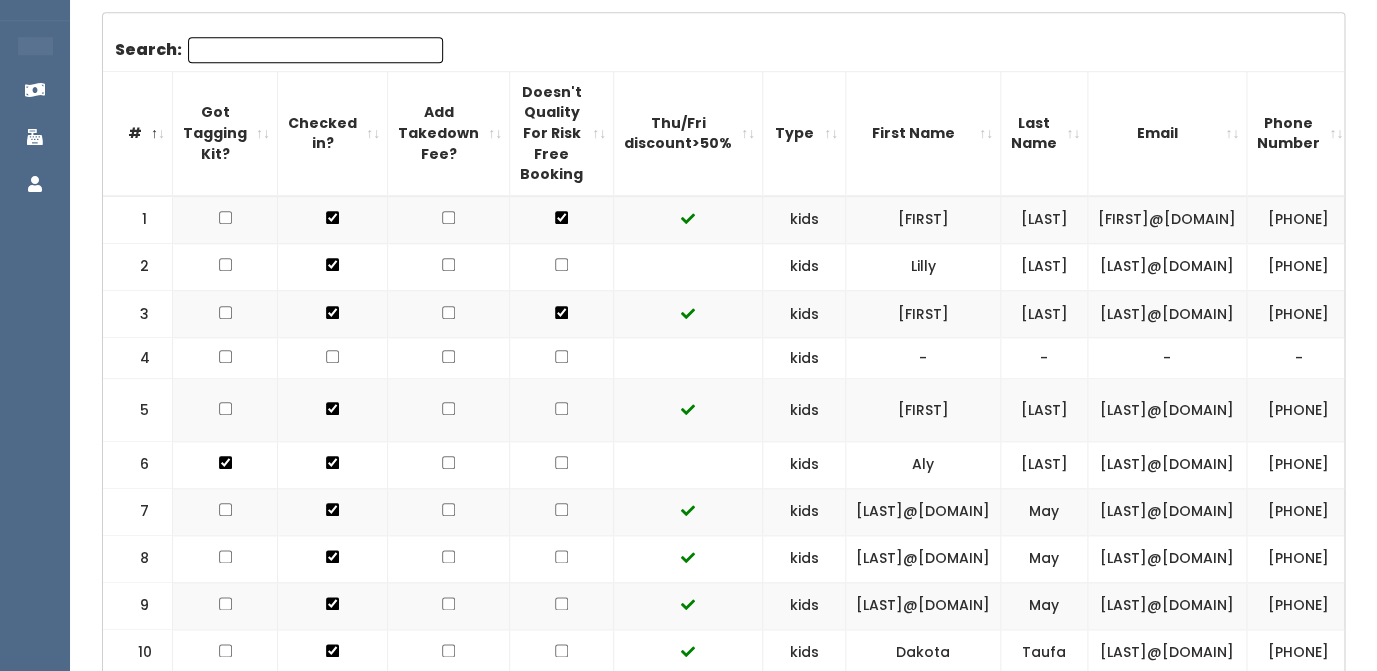 click at bounding box center [561, 264] 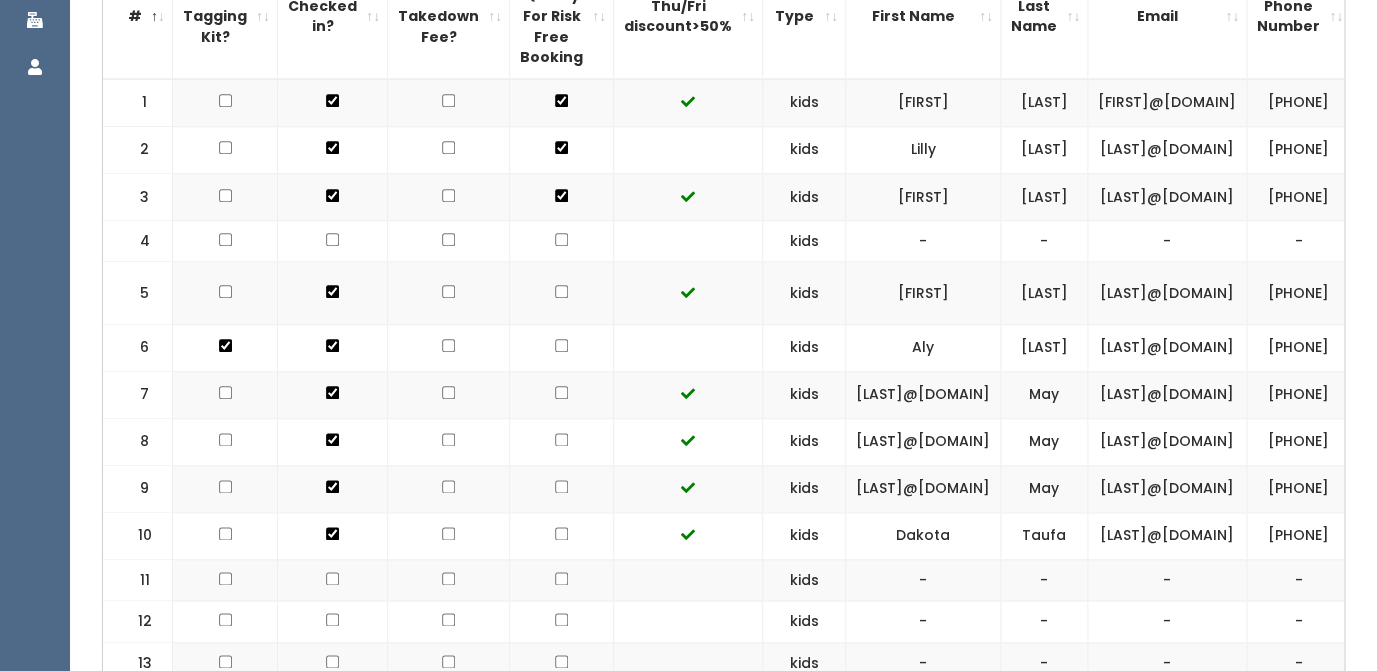 scroll, scrollTop: 668, scrollLeft: 0, axis: vertical 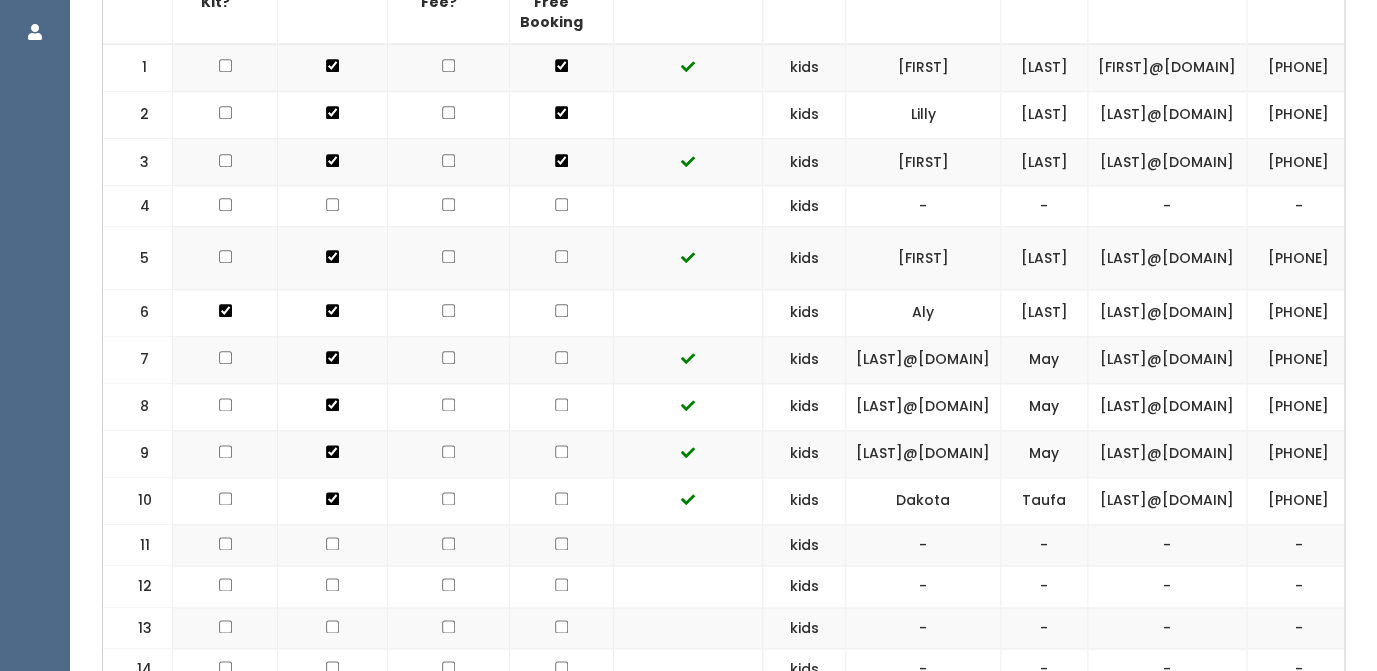 click at bounding box center (561, 112) 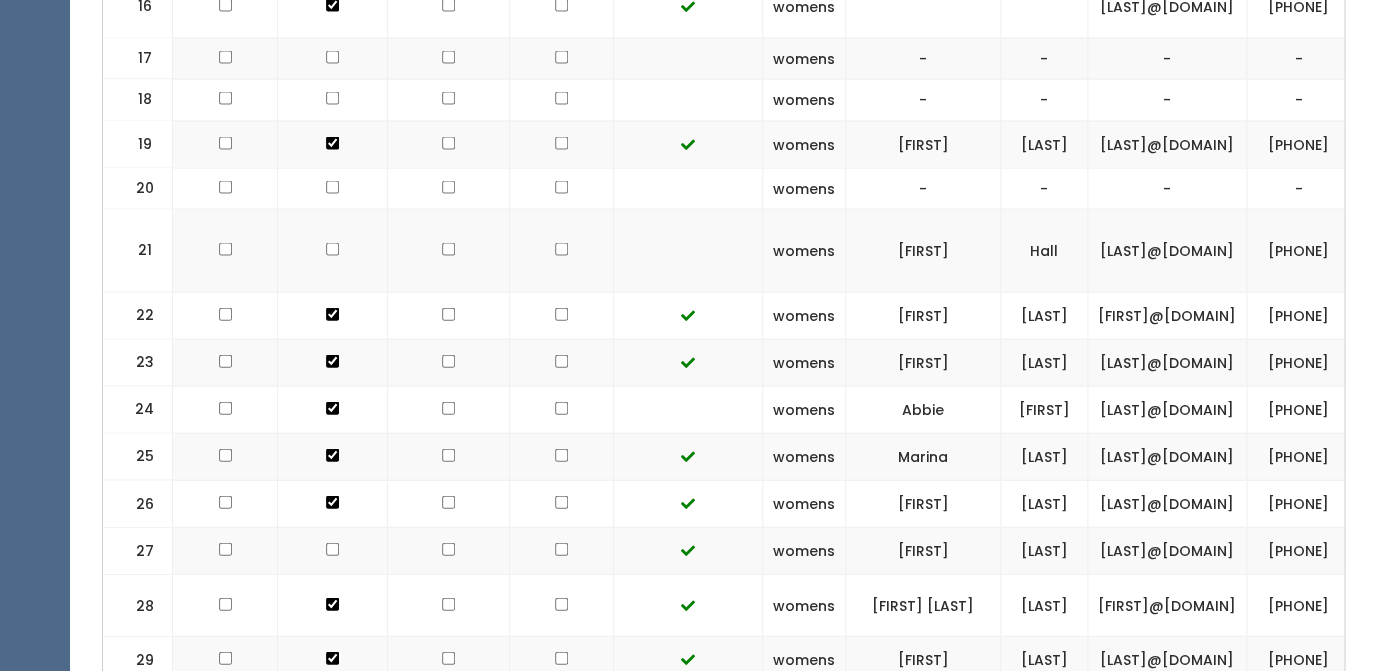 scroll, scrollTop: 1442, scrollLeft: 0, axis: vertical 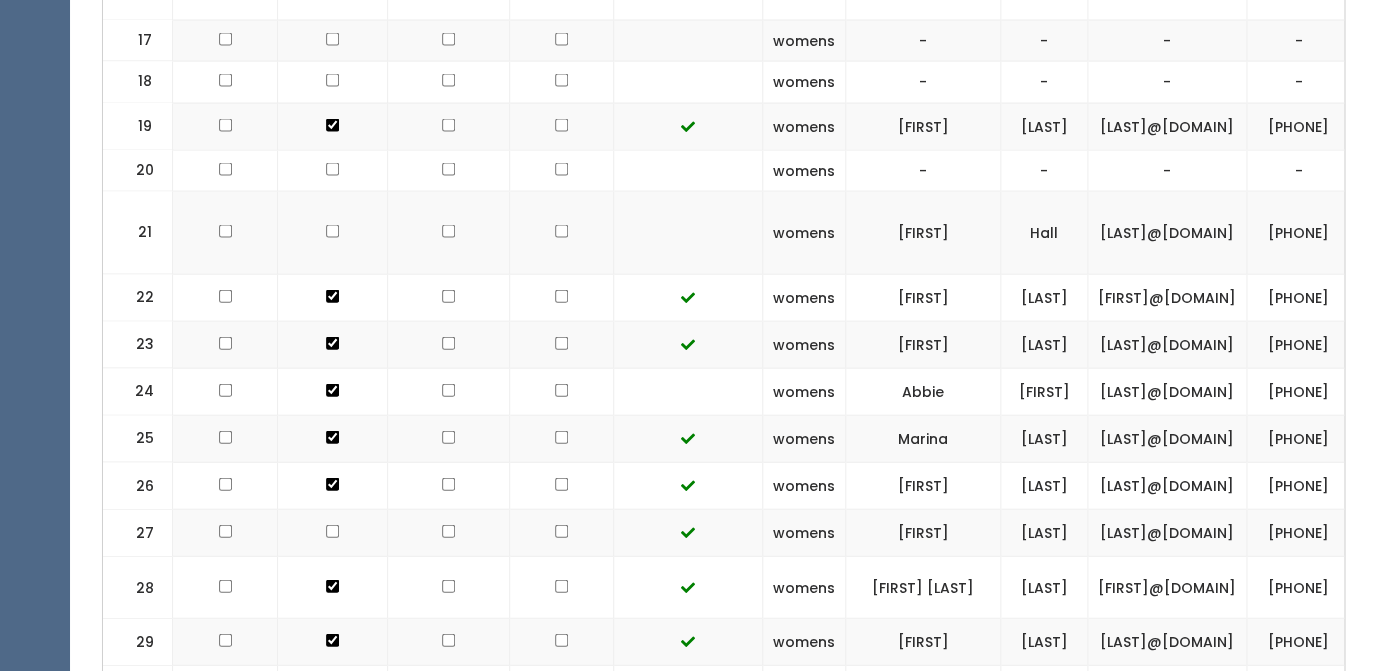 click at bounding box center (561, -709) 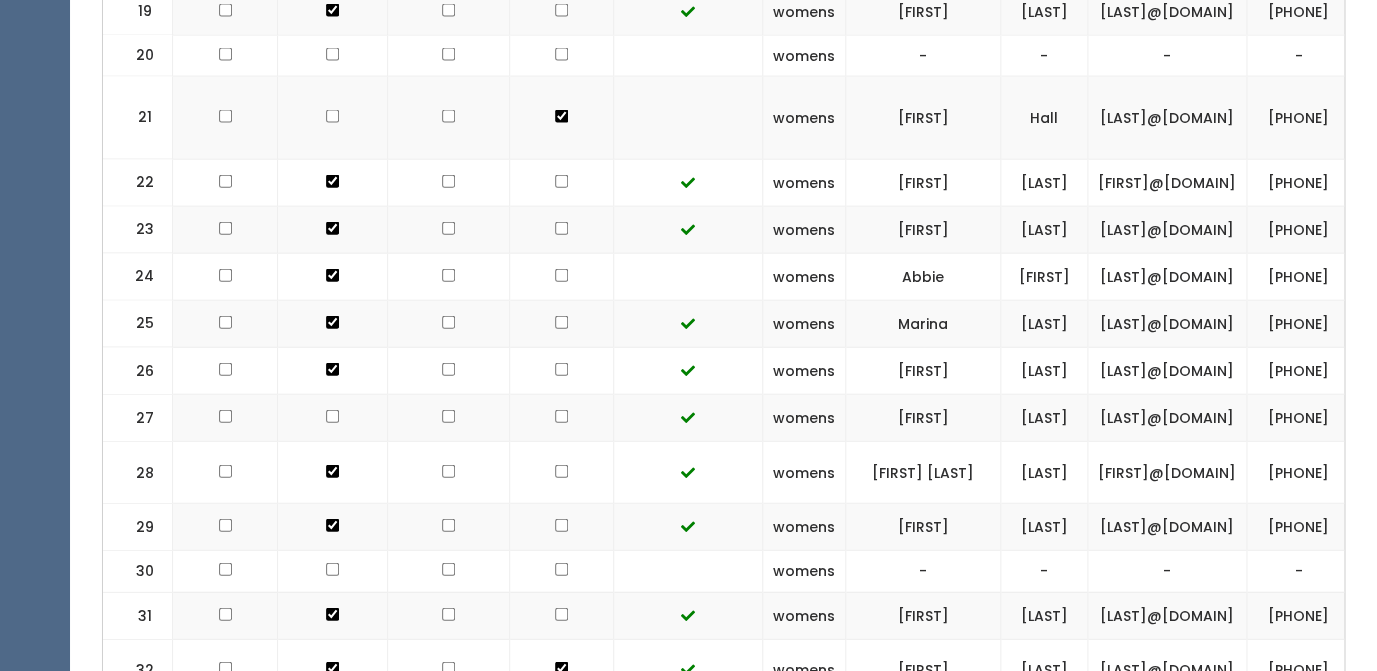 scroll, scrollTop: 1587, scrollLeft: 0, axis: vertical 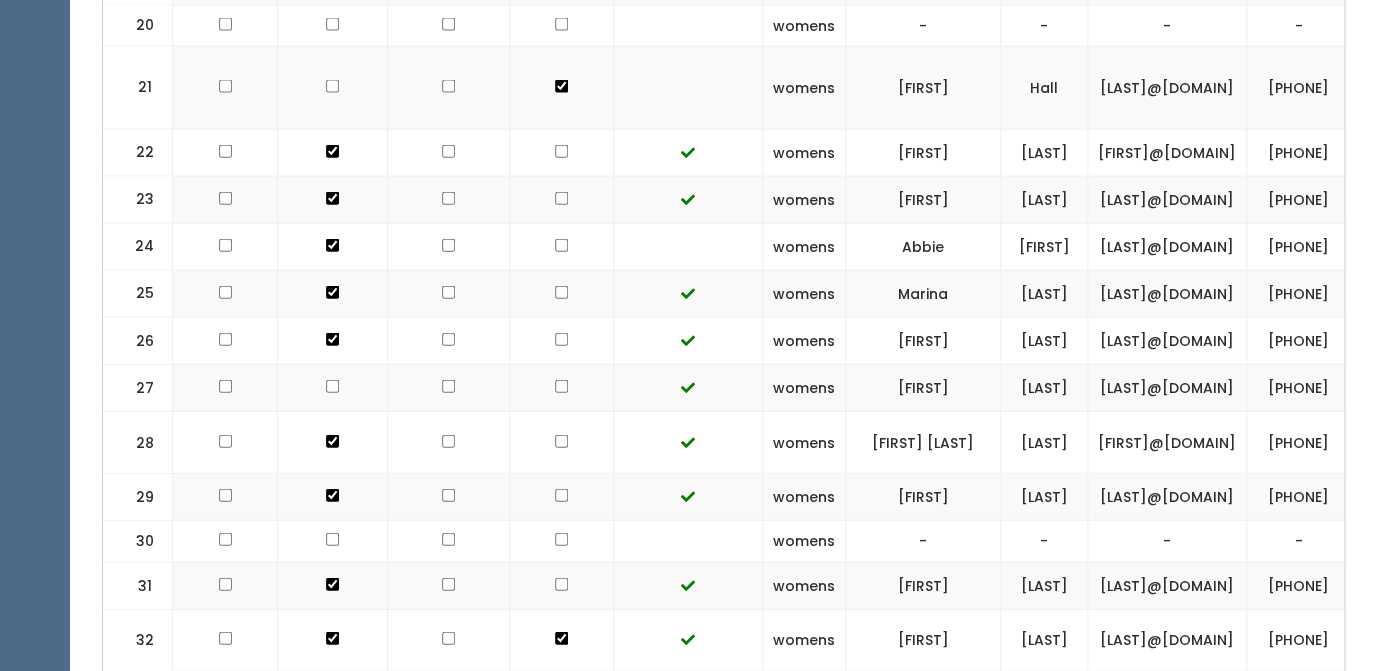 click at bounding box center [561, -807] 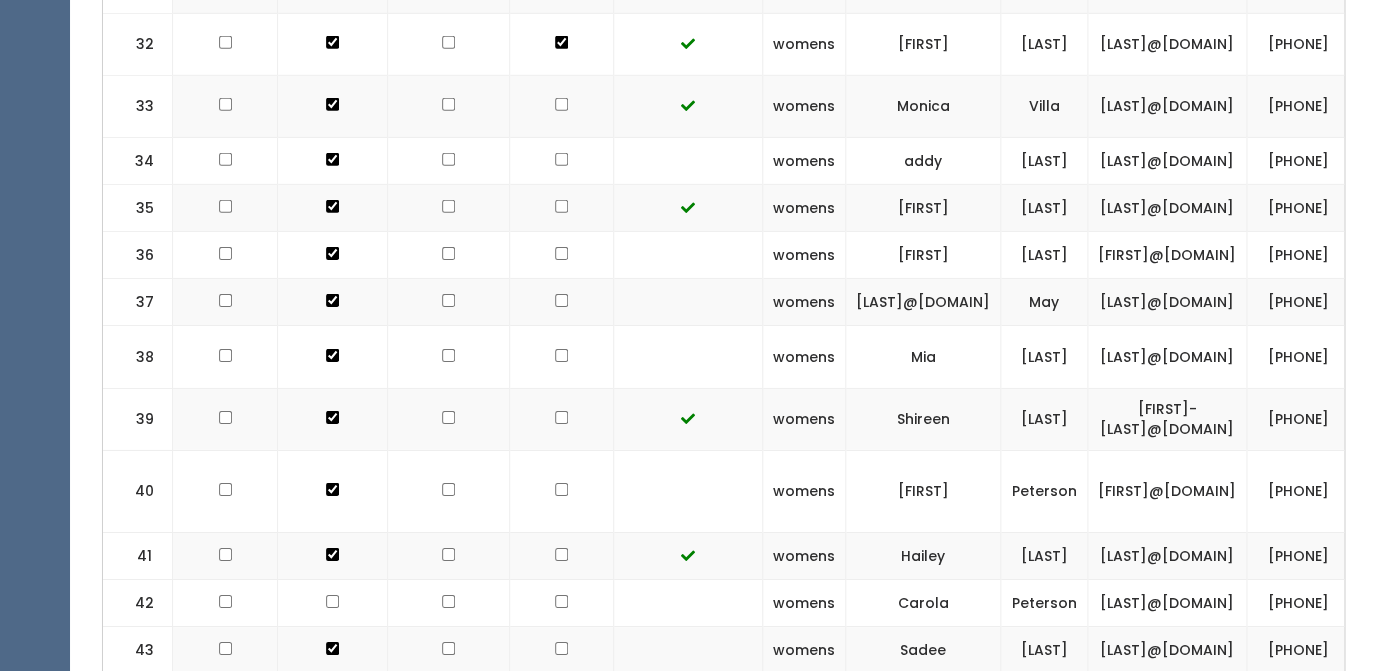 scroll, scrollTop: 2196, scrollLeft: 0, axis: vertical 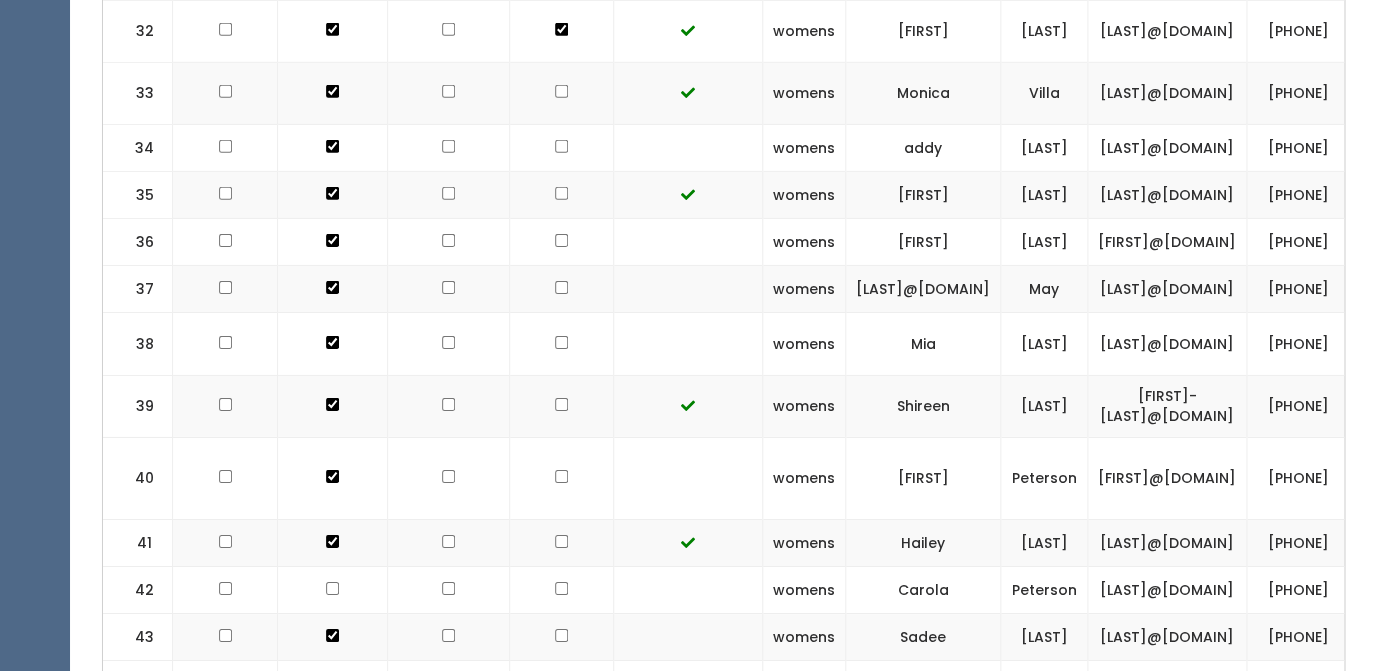 click at bounding box center (561, -1416) 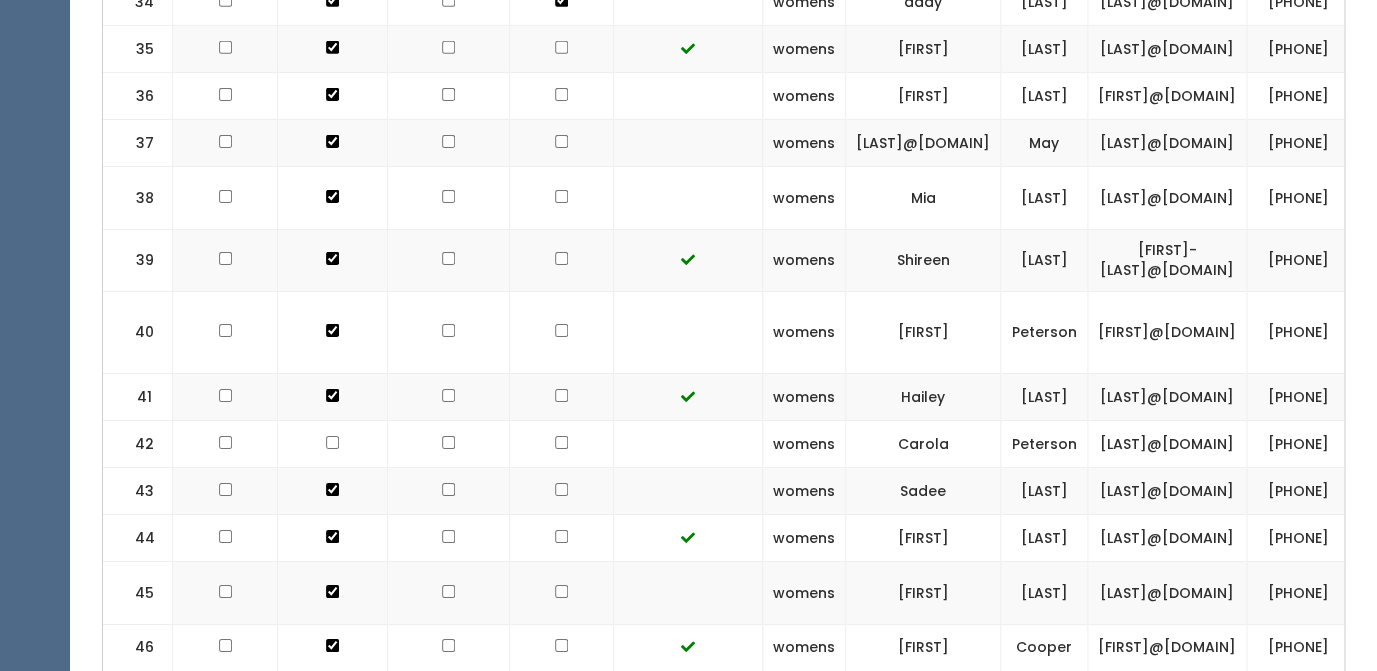 scroll, scrollTop: 2353, scrollLeft: 0, axis: vertical 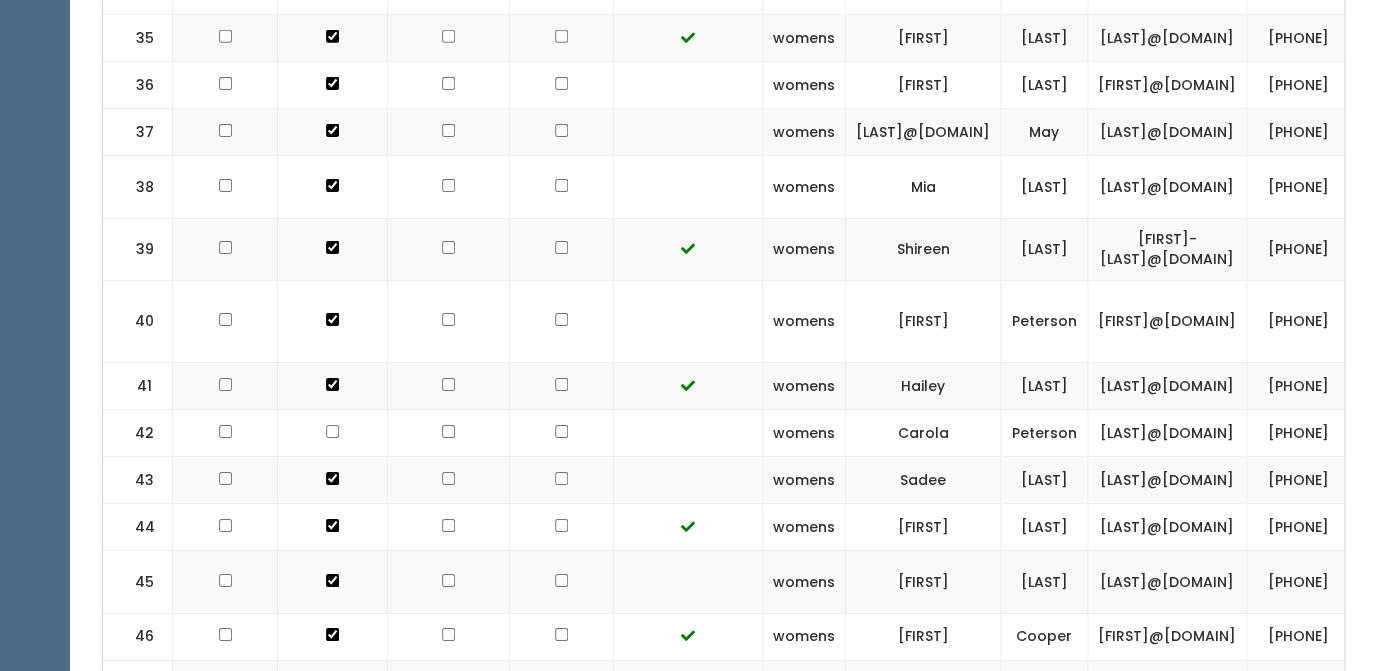 click at bounding box center (561, -1573) 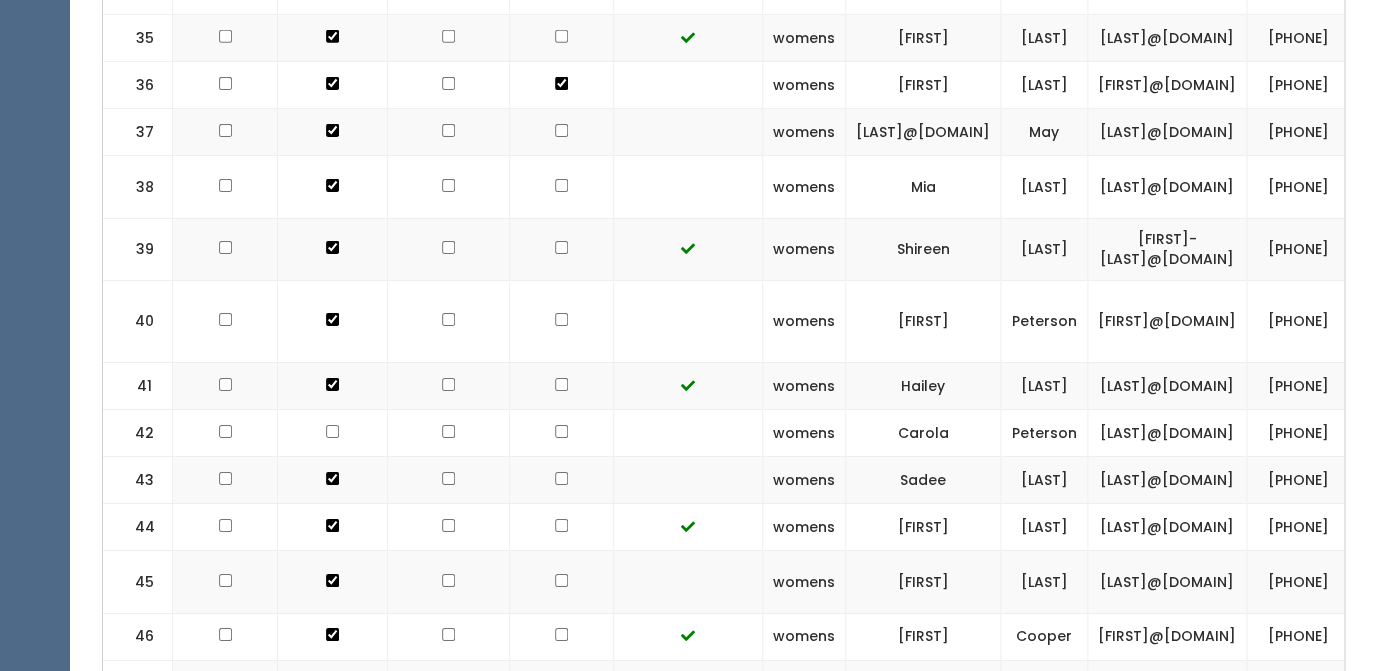 click at bounding box center (561, -1620) 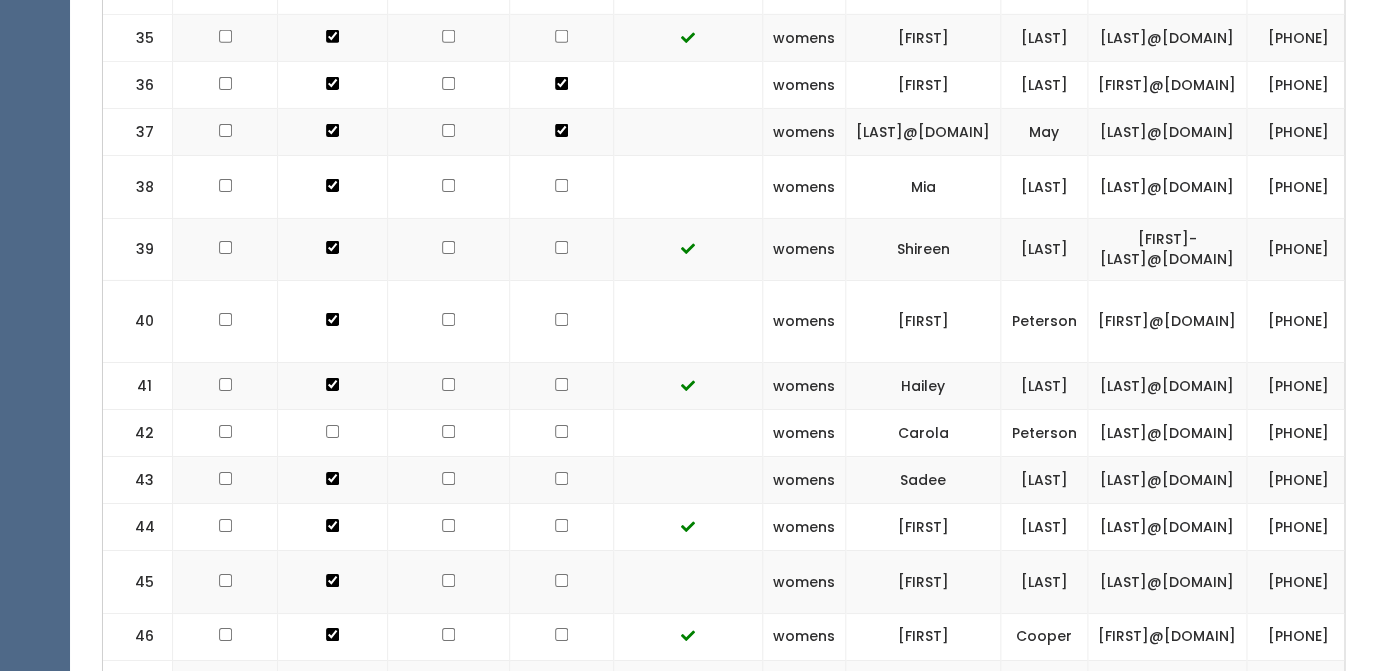 click at bounding box center (561, -1573) 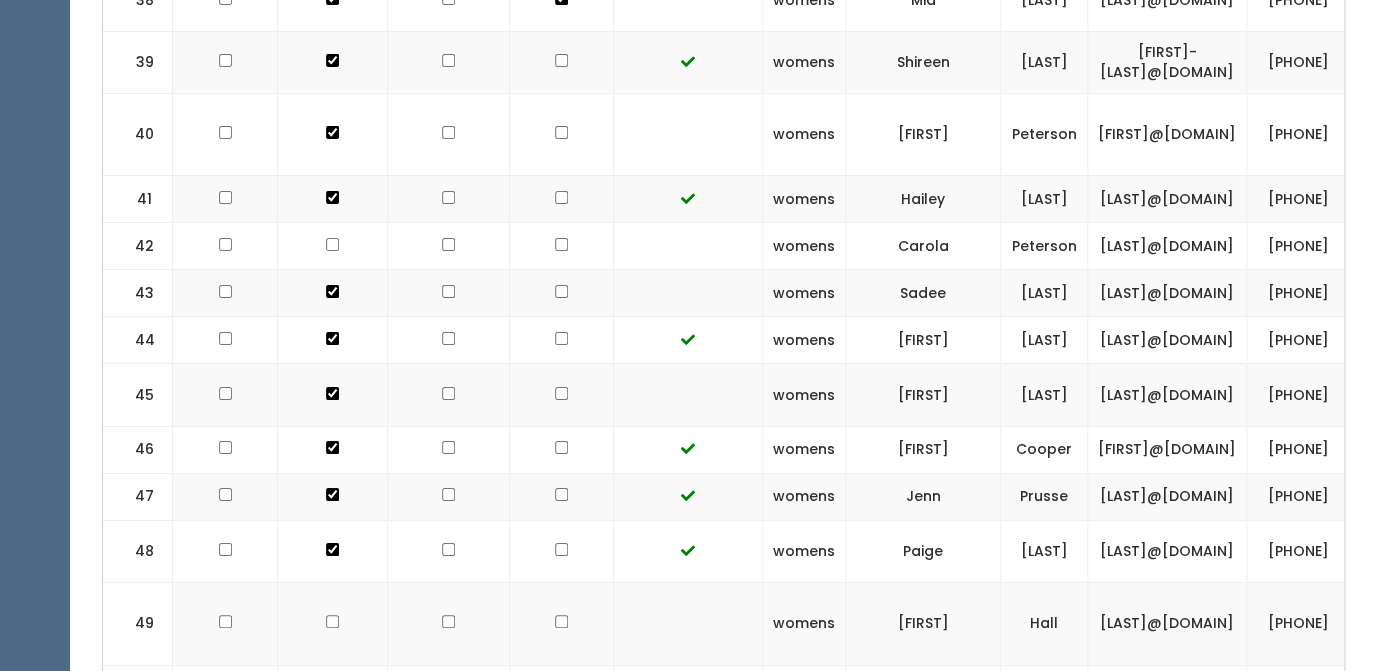 scroll, scrollTop: 2544, scrollLeft: 0, axis: vertical 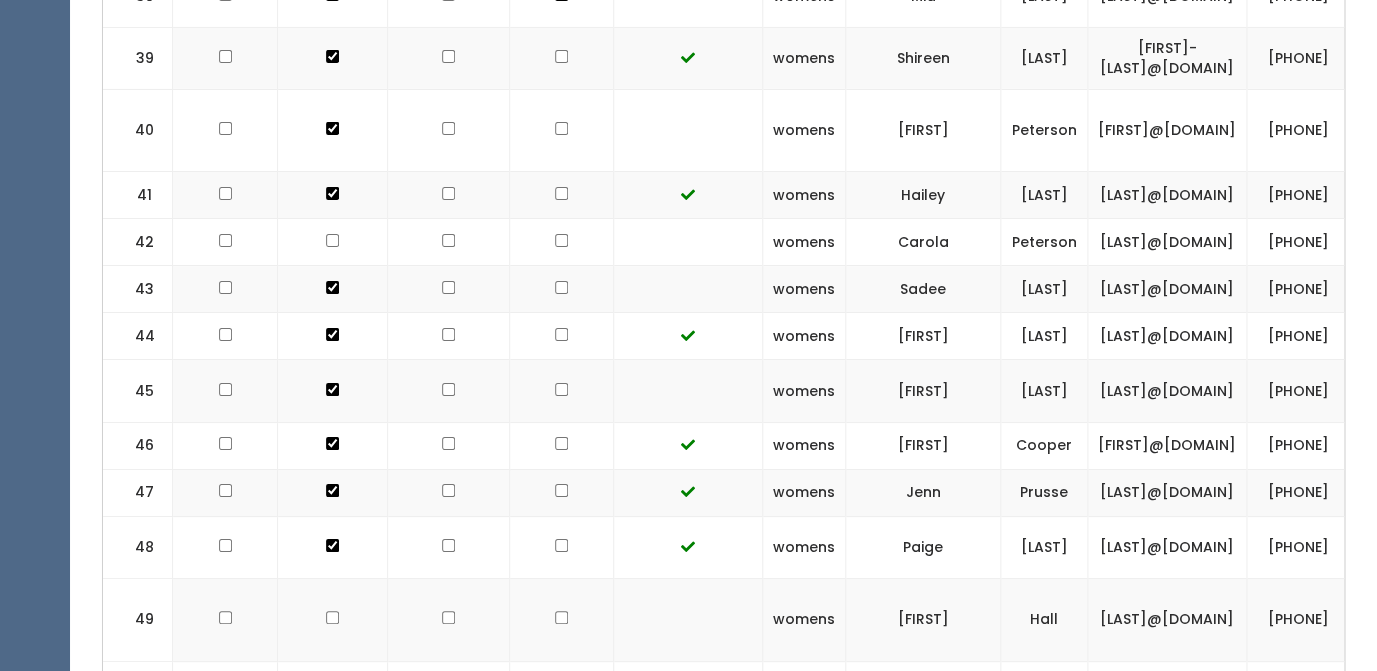 click at bounding box center (562, 130) 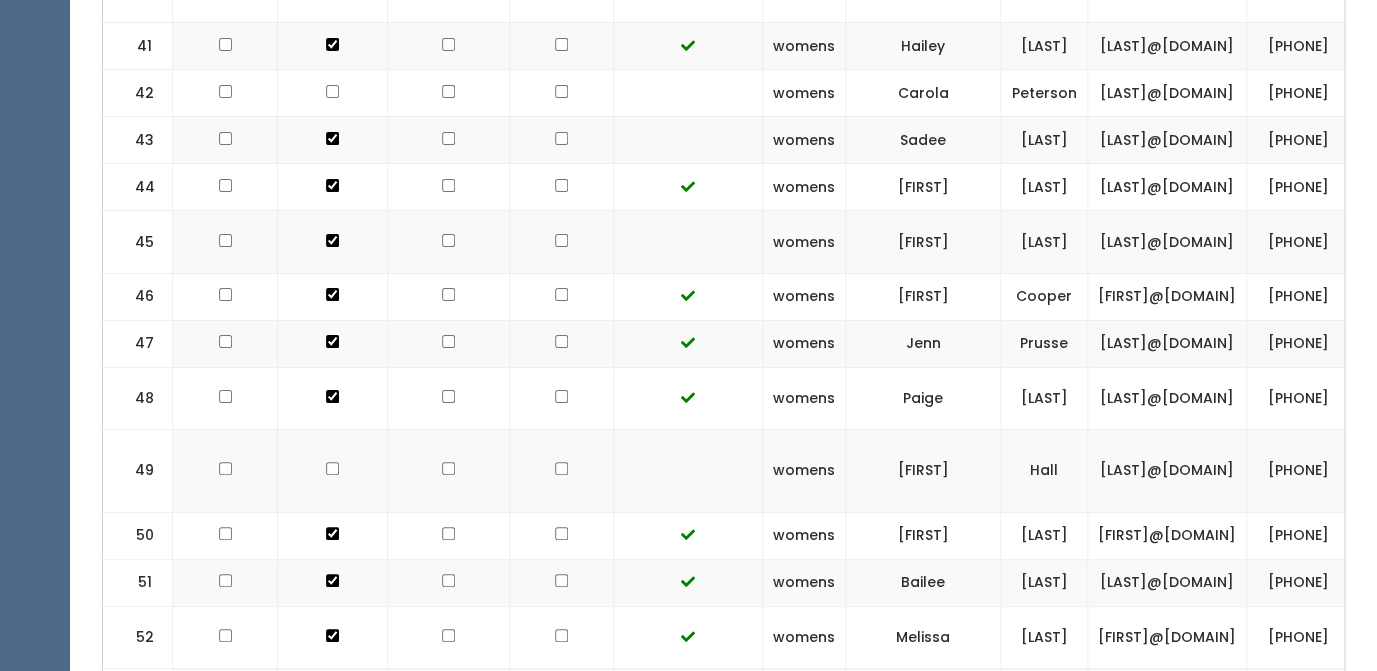 scroll, scrollTop: 2698, scrollLeft: 0, axis: vertical 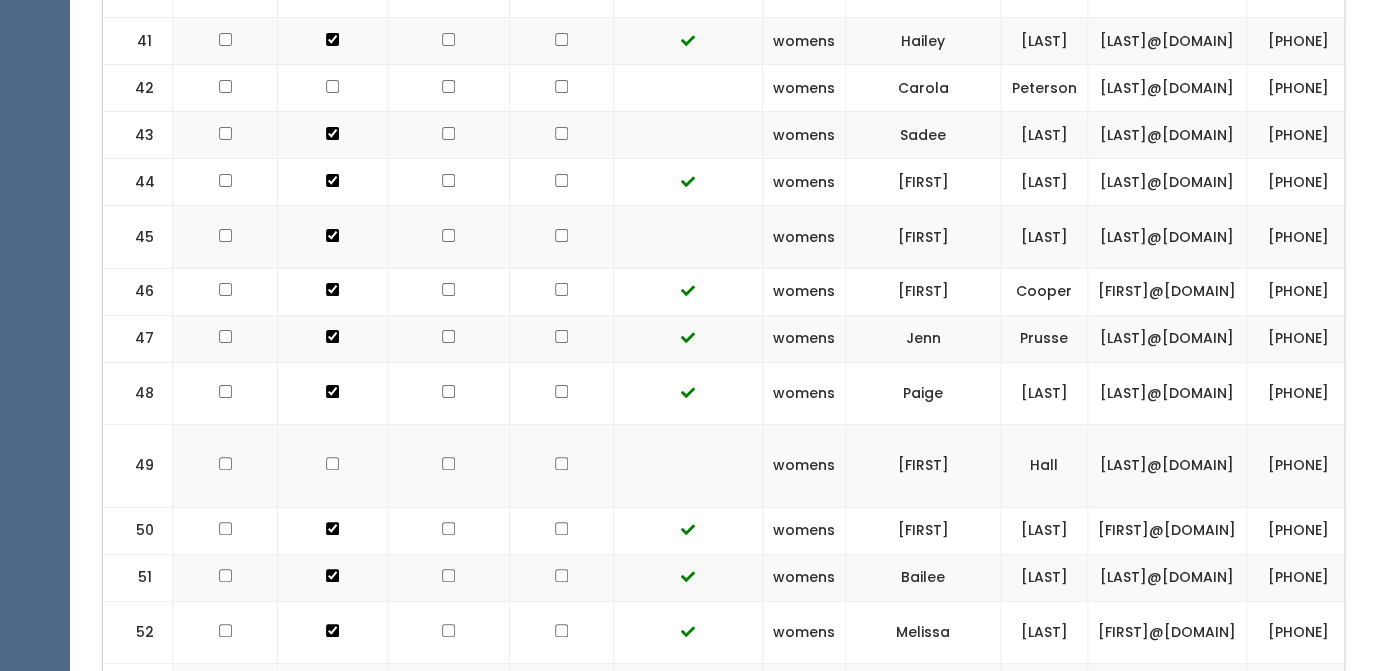 click at bounding box center [561, -1918] 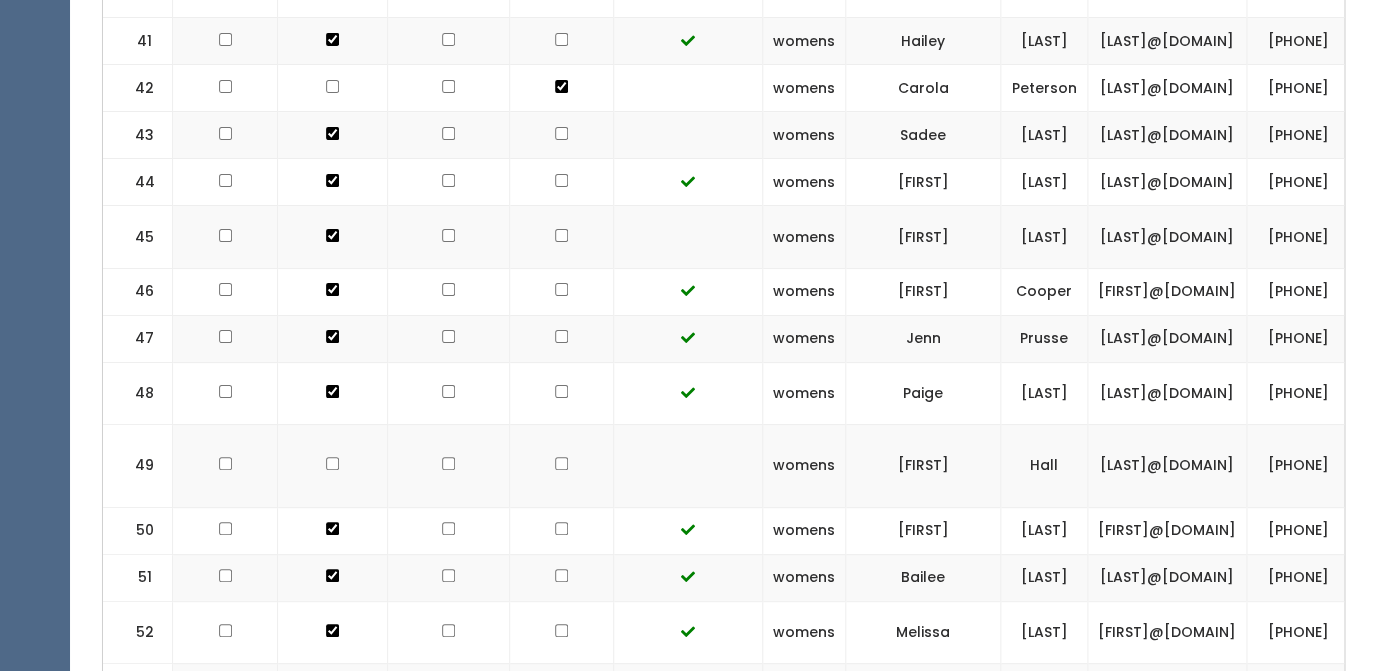click at bounding box center (561, -1965) 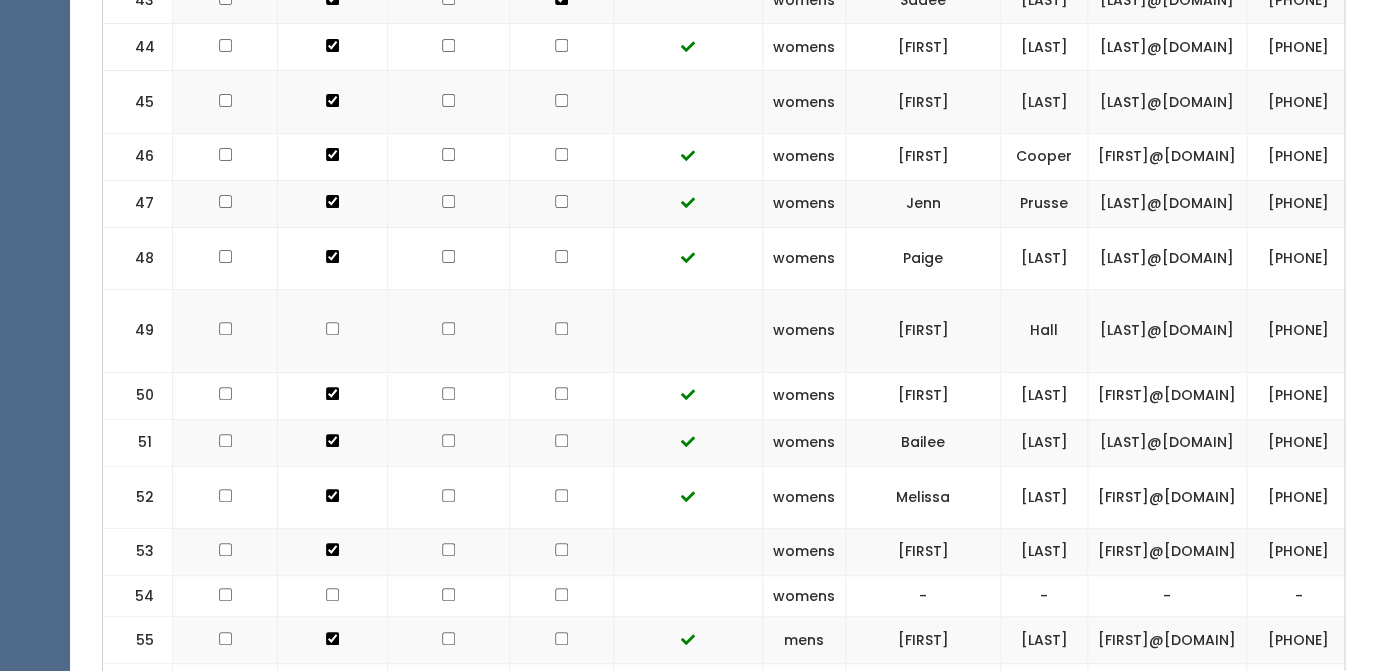 scroll, scrollTop: 2855, scrollLeft: 0, axis: vertical 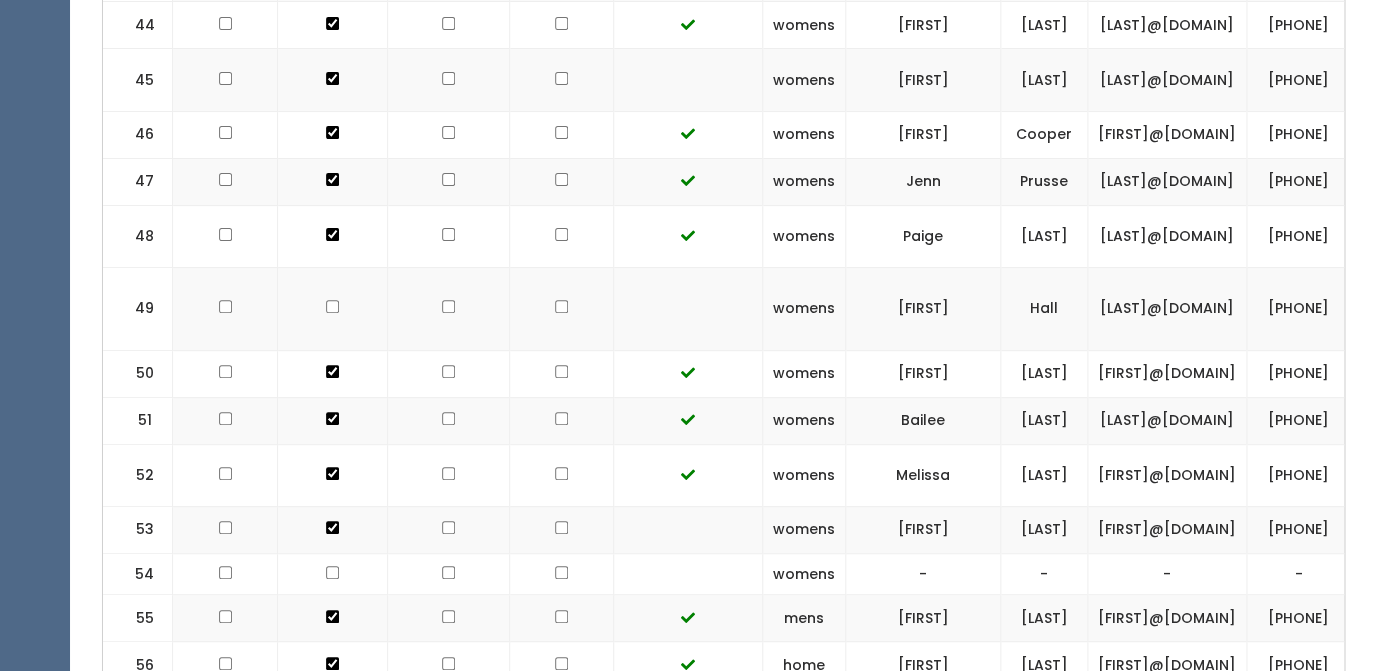 click at bounding box center (561, -2122) 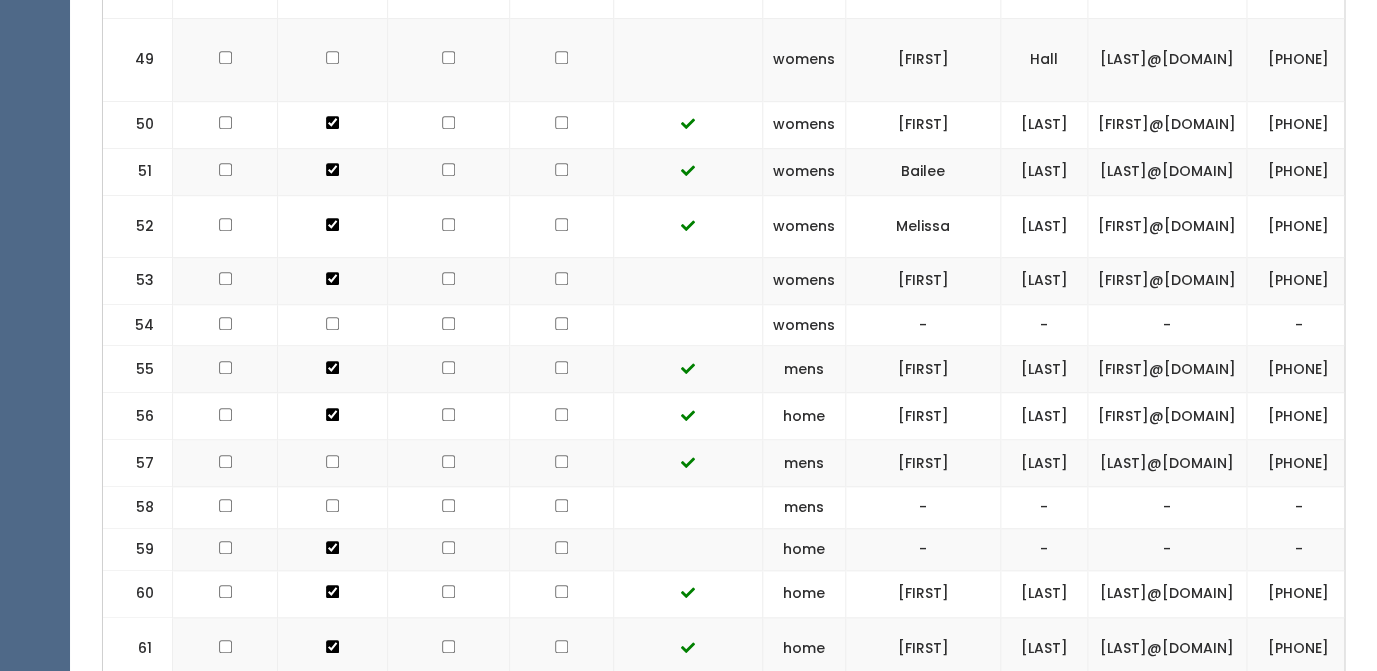 scroll, scrollTop: 3127, scrollLeft: 0, axis: vertical 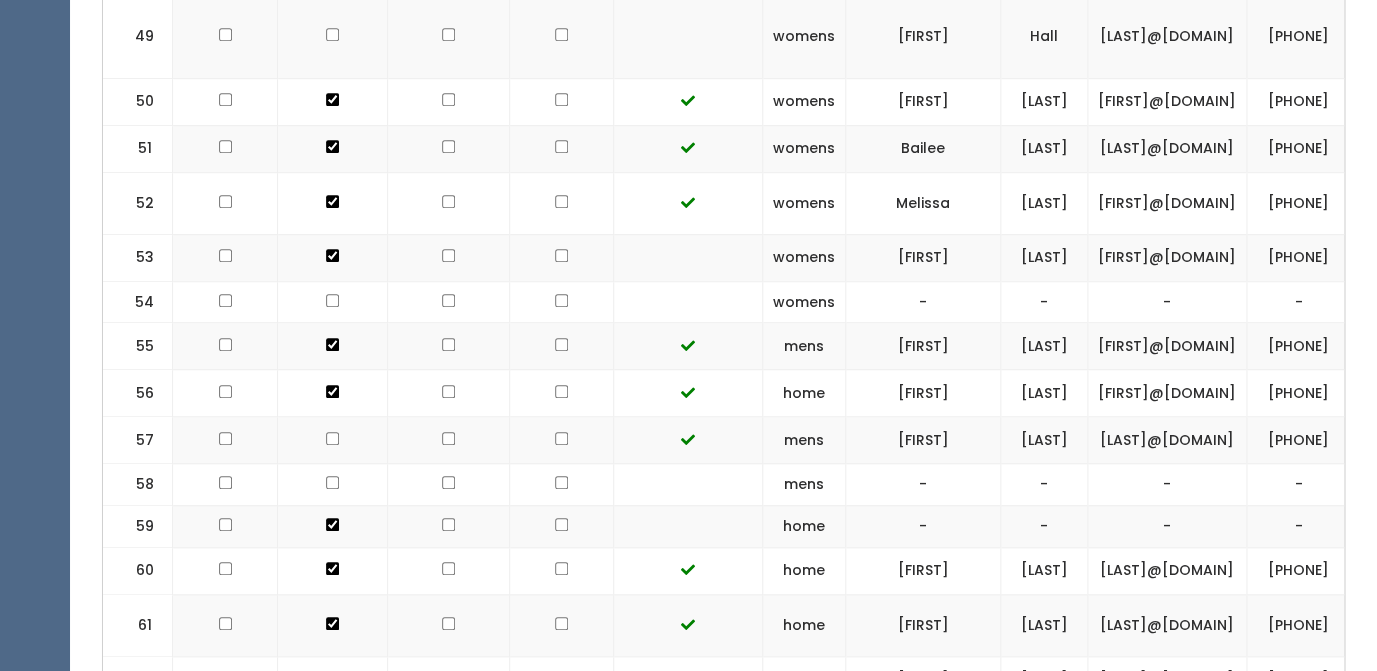 click at bounding box center (561, -2394) 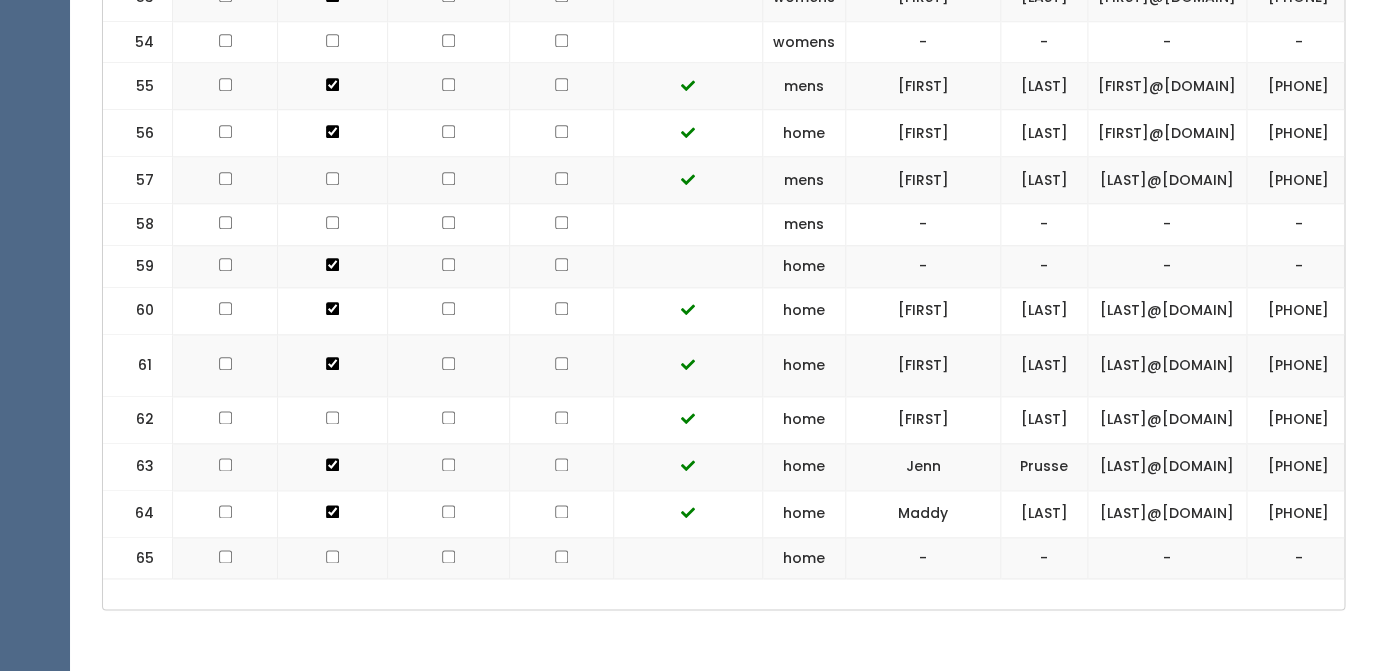 scroll, scrollTop: 3396, scrollLeft: 0, axis: vertical 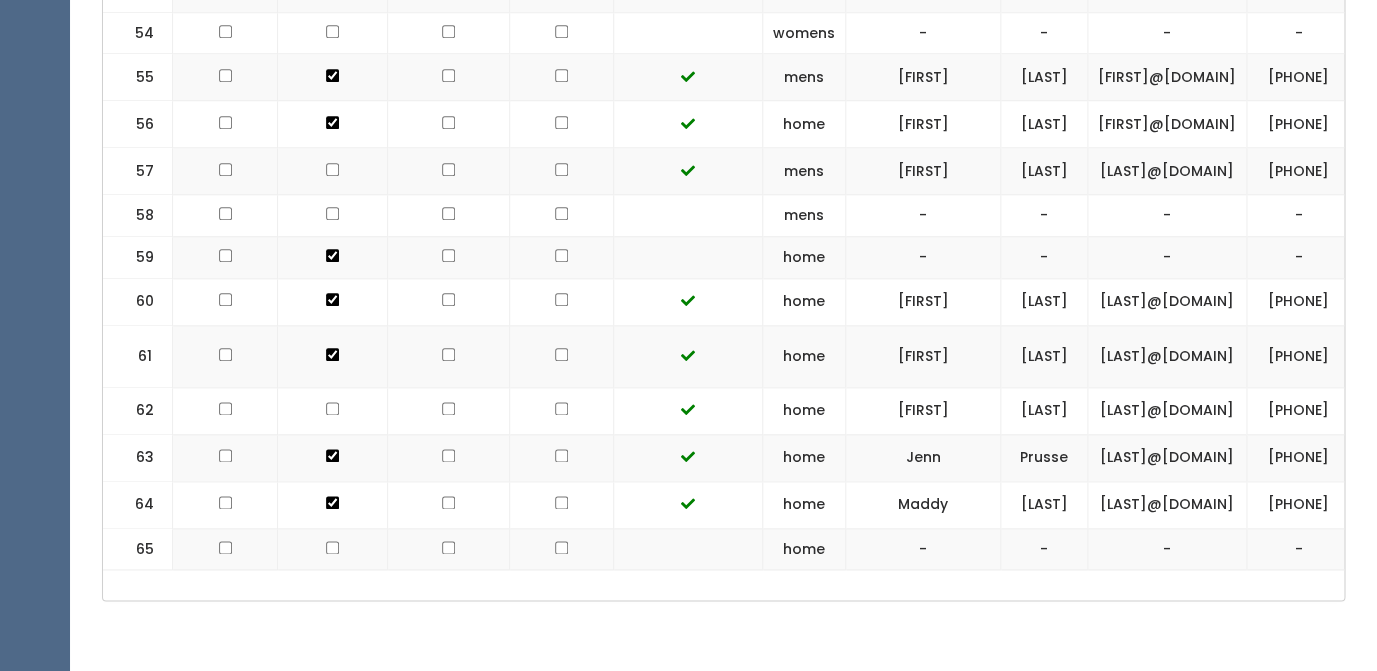 click at bounding box center (561, -2663) 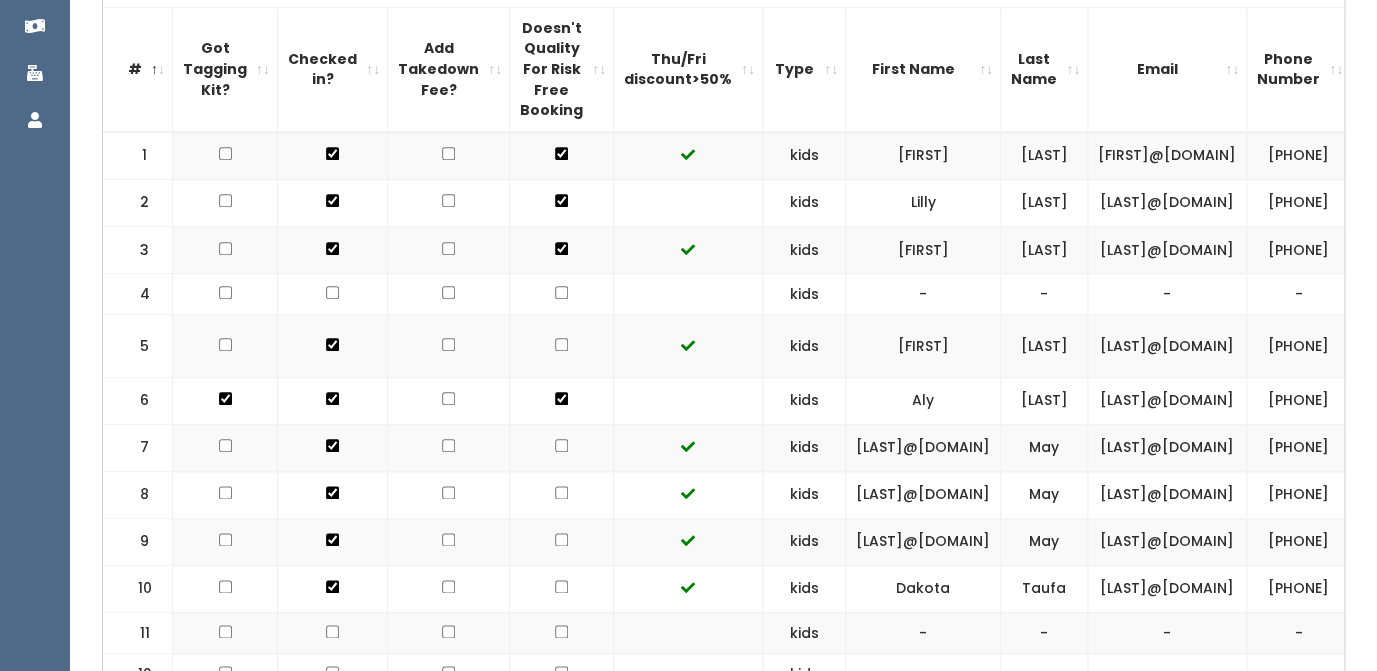 scroll, scrollTop: 0, scrollLeft: 0, axis: both 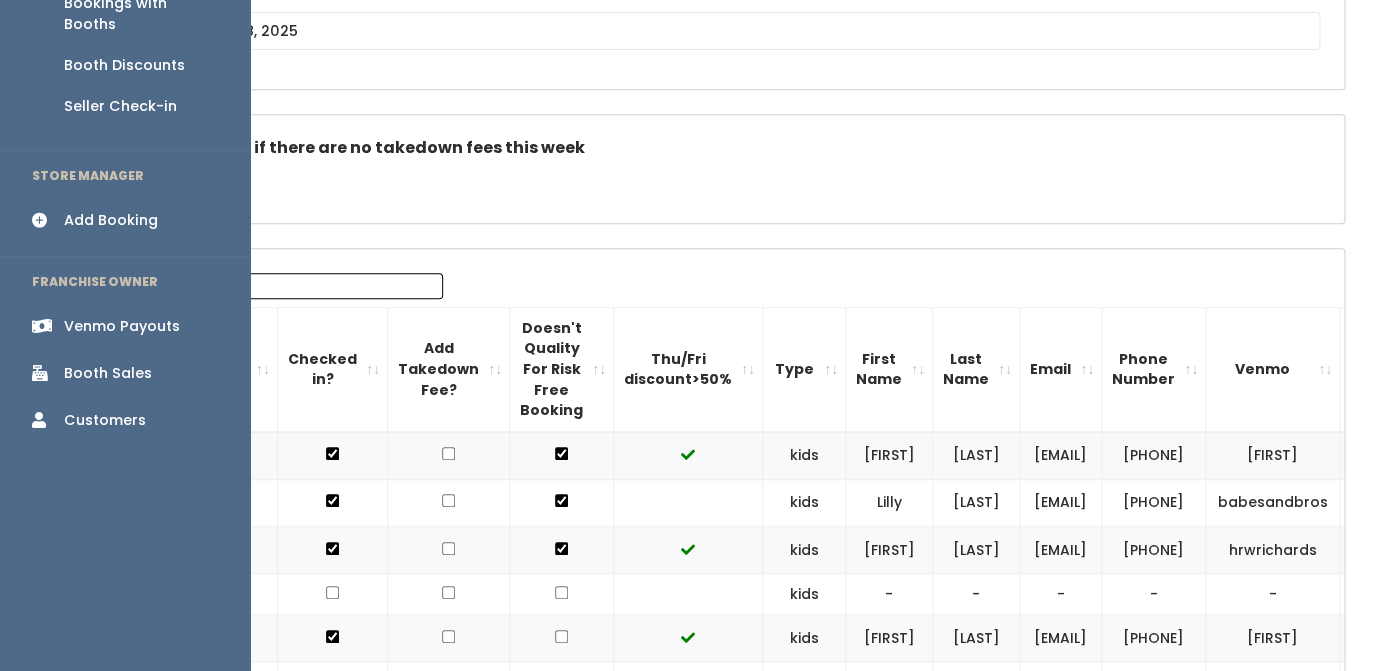 click on "Venmo Payouts" at bounding box center (122, 326) 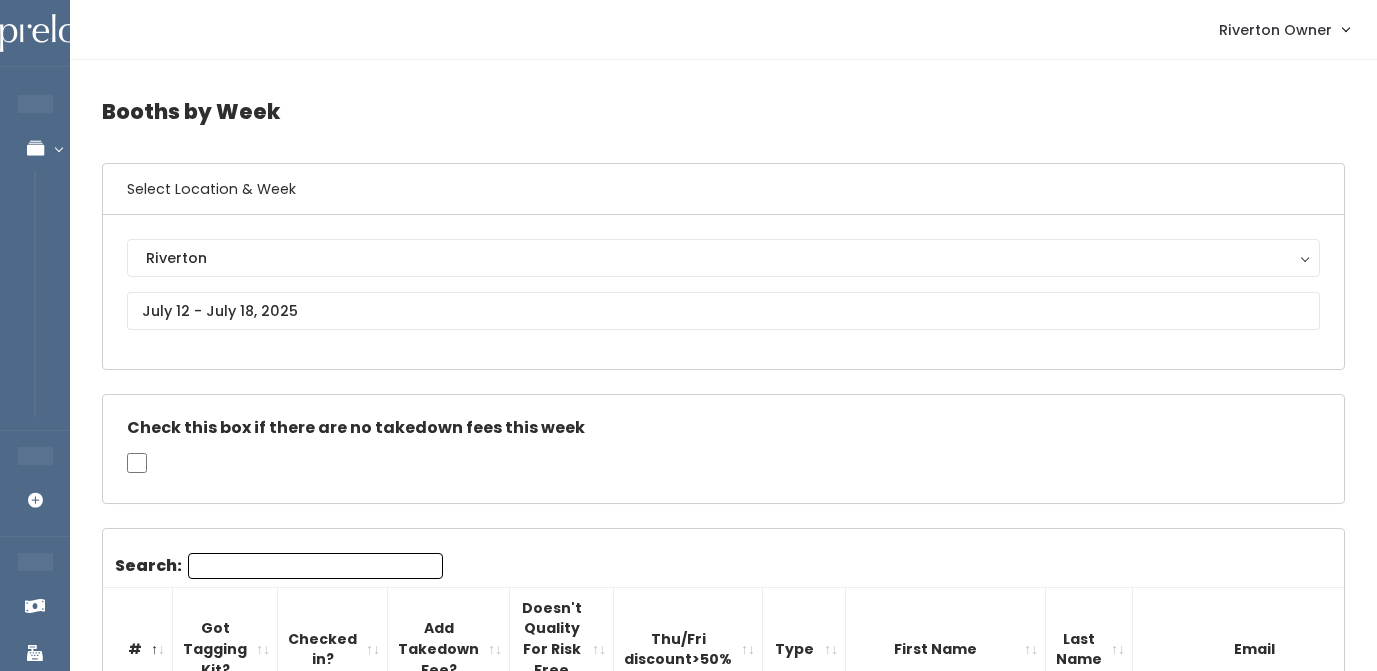scroll, scrollTop: 739, scrollLeft: 0, axis: vertical 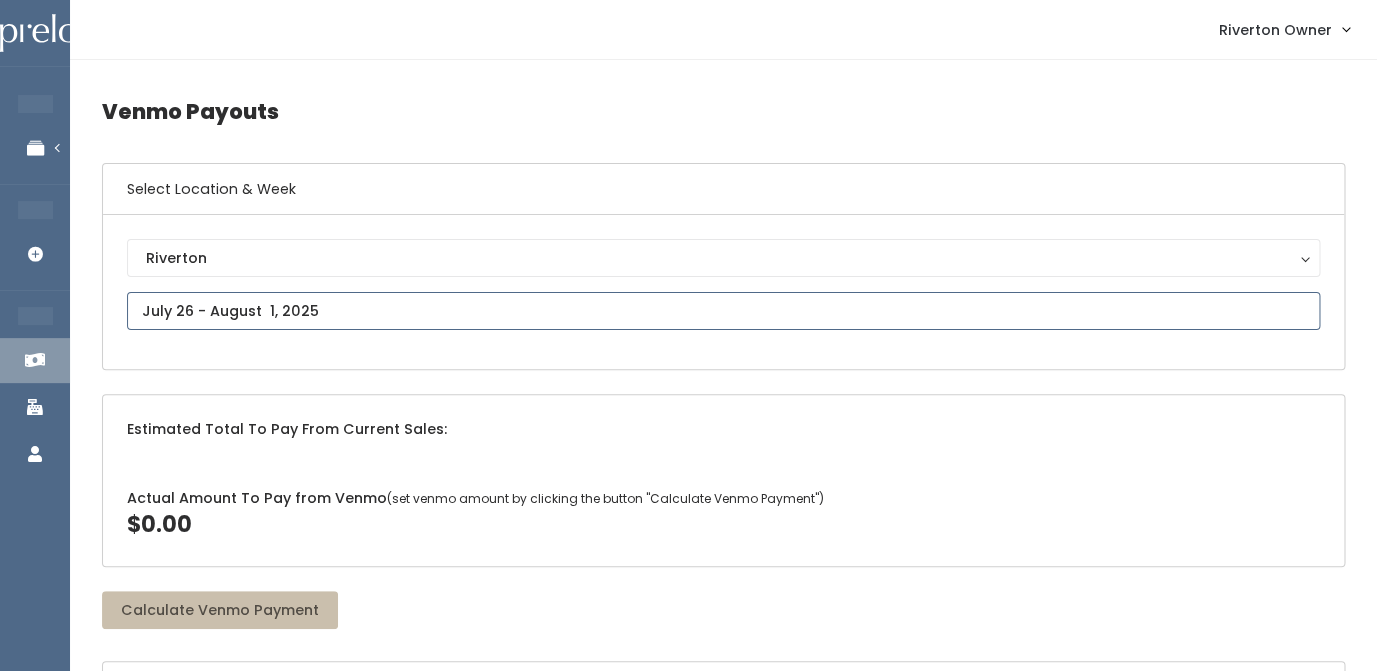 click at bounding box center (723, 311) 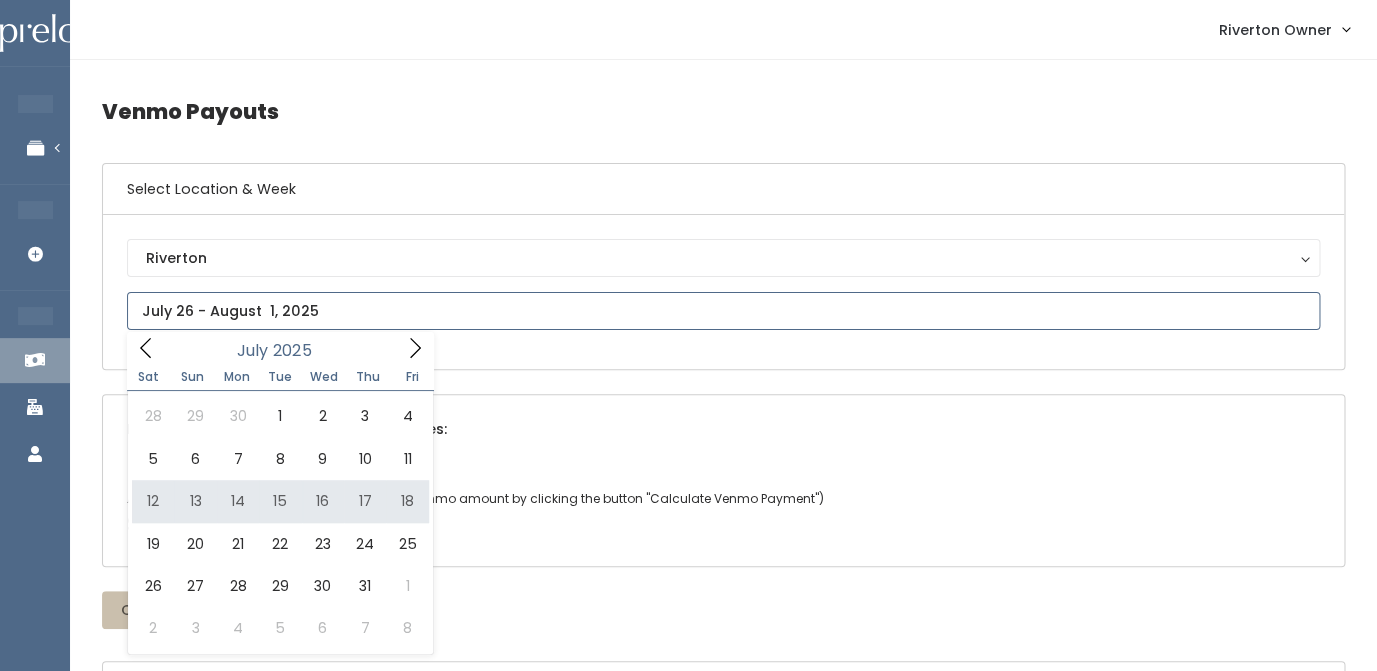 type on "[MONTH] [NUMBER] to [MONTH] [NUMBER]" 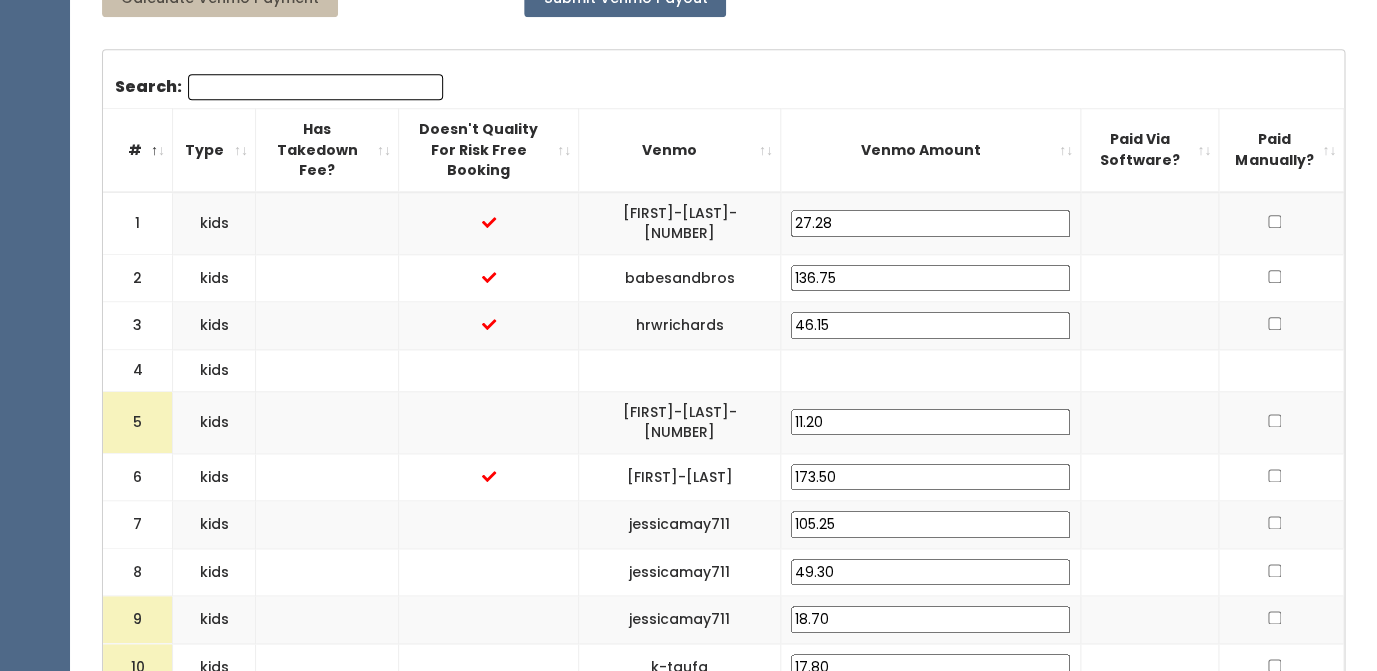 scroll, scrollTop: 650, scrollLeft: 0, axis: vertical 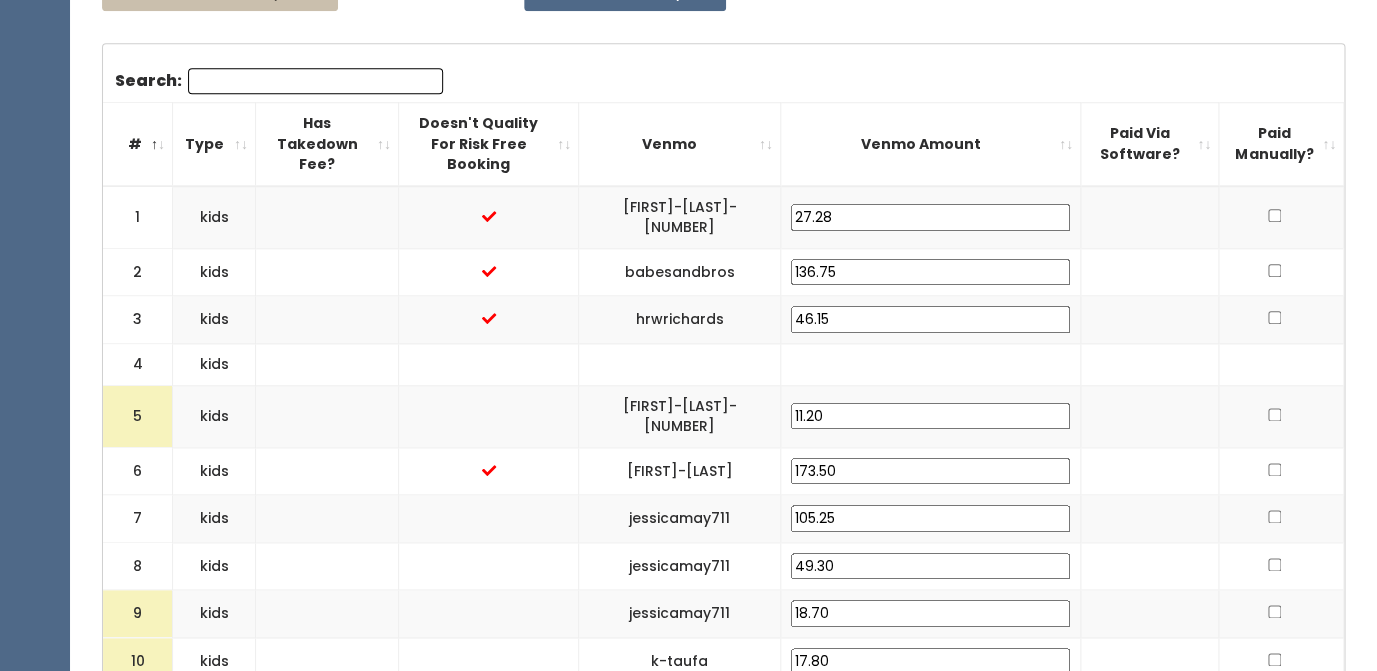 click on "11.20" at bounding box center [930, 416] 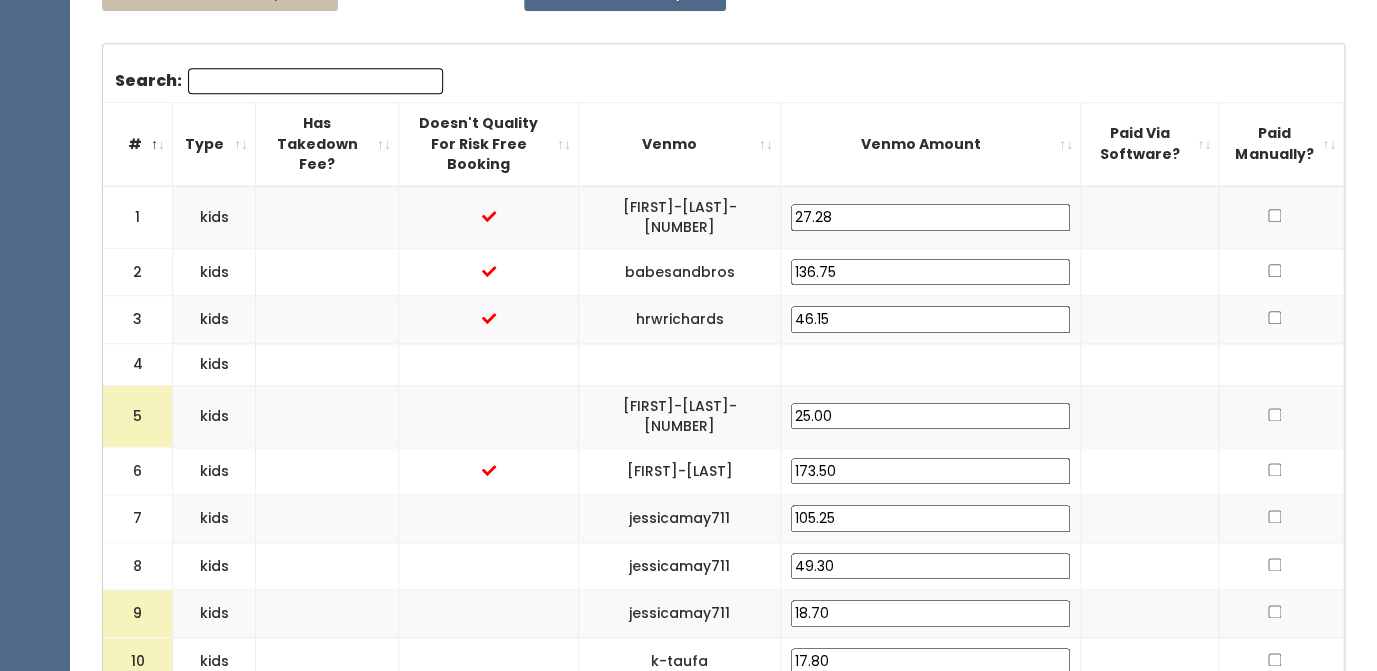 type on "25.00" 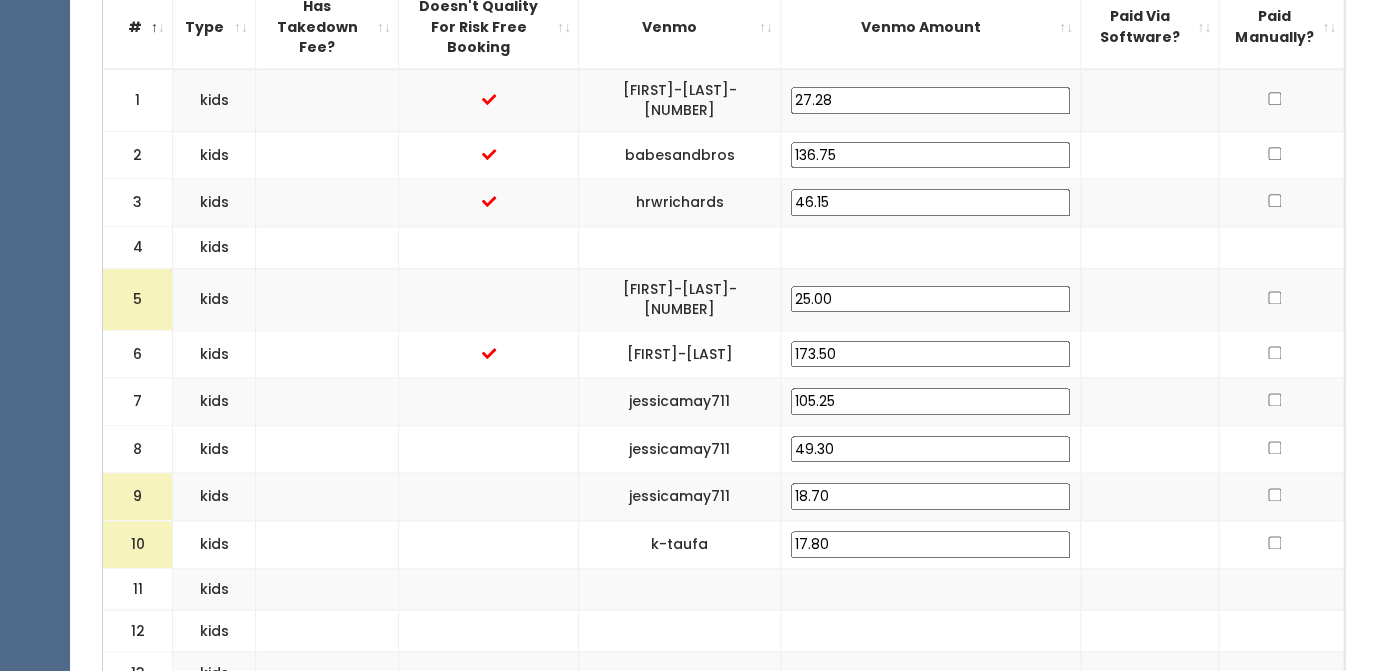 scroll, scrollTop: 784, scrollLeft: 0, axis: vertical 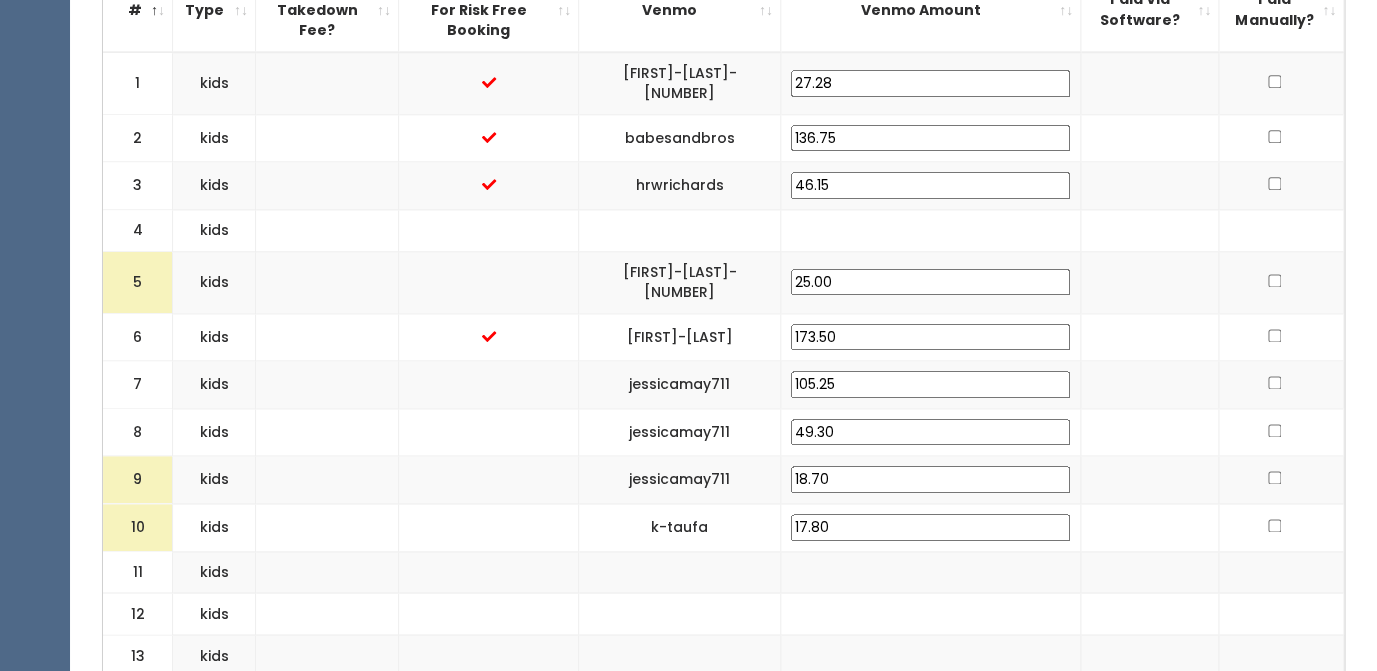 click on "18.70" at bounding box center [930, 479] 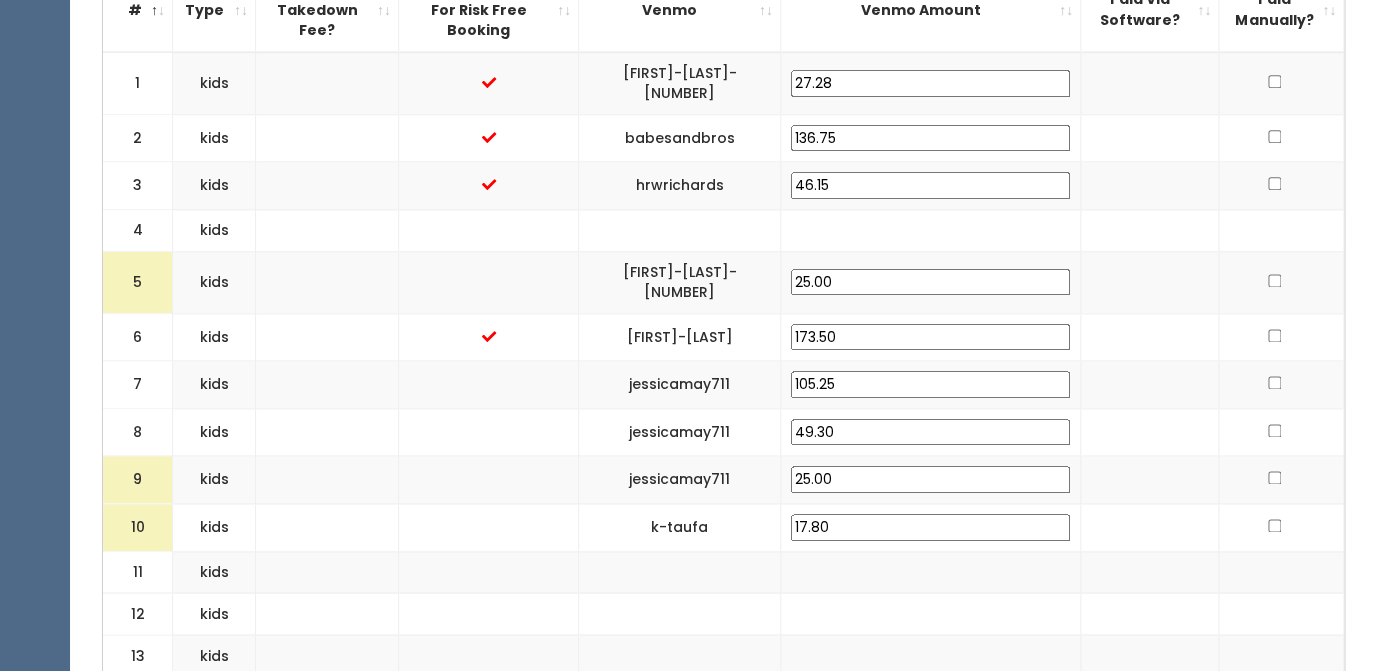 type on "25.00" 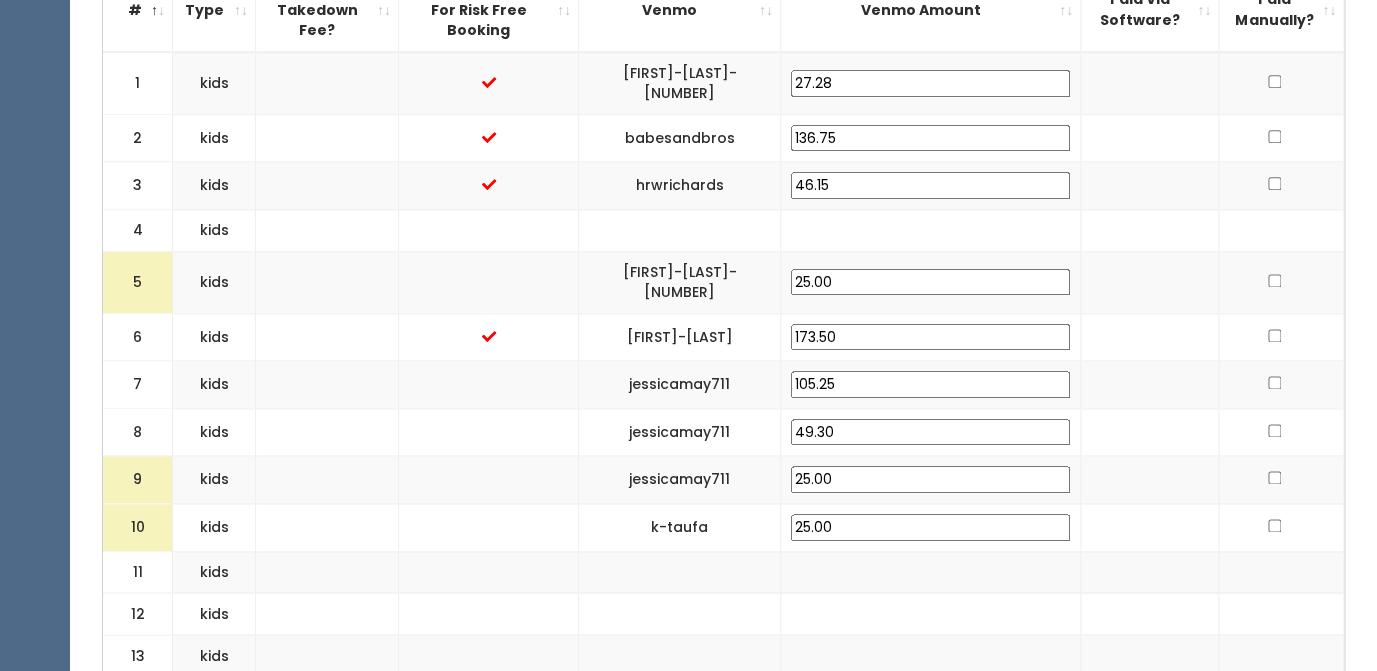type on "25.00" 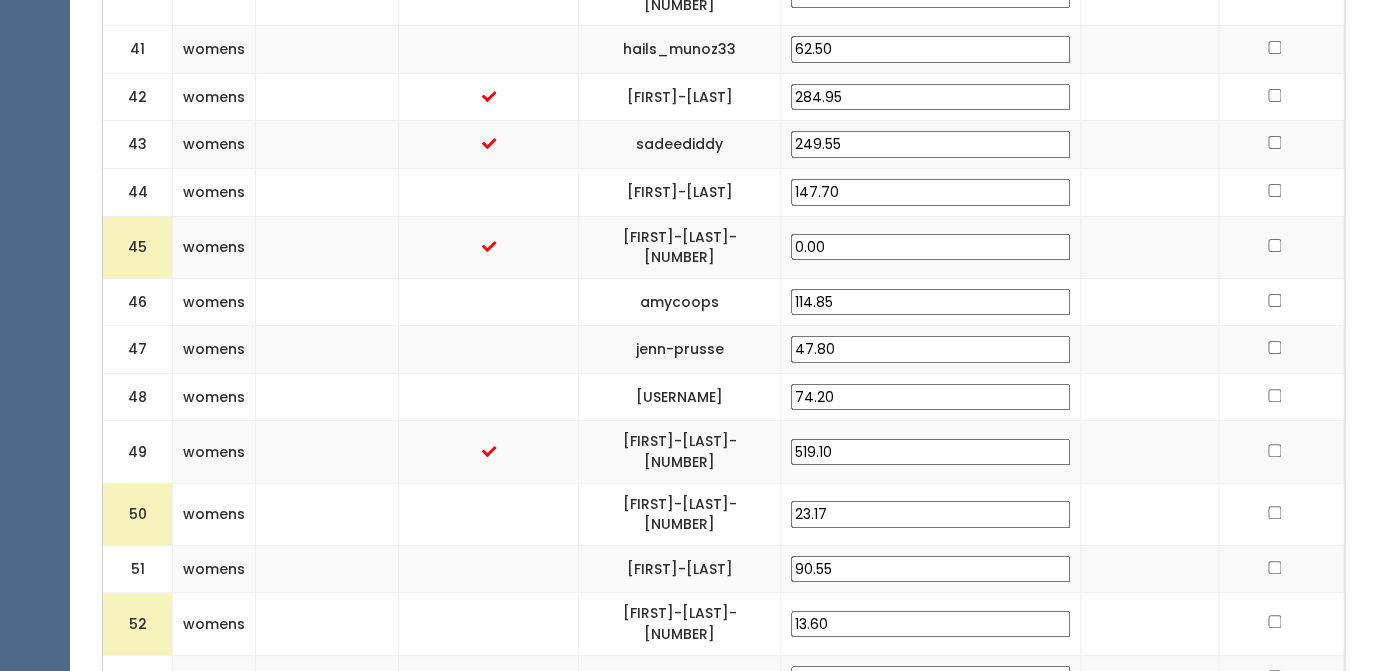 scroll, scrollTop: 2785, scrollLeft: 0, axis: vertical 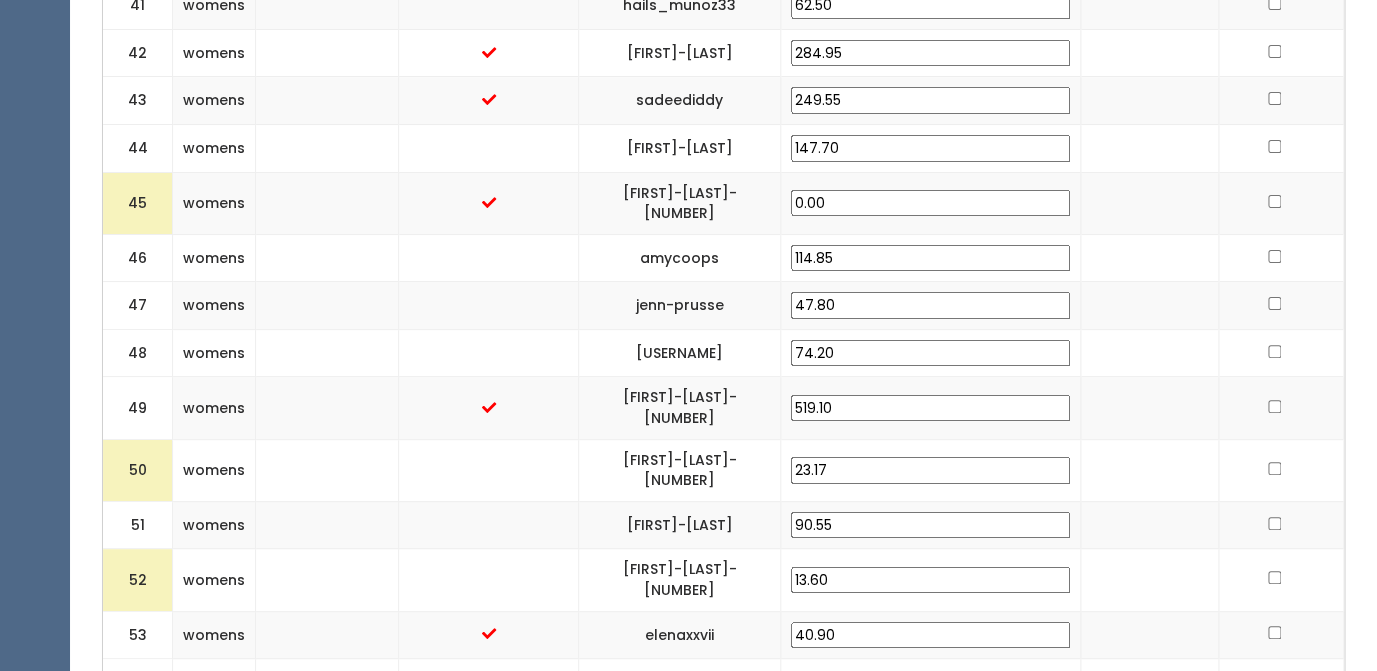click on "23.17" at bounding box center [930, 470] 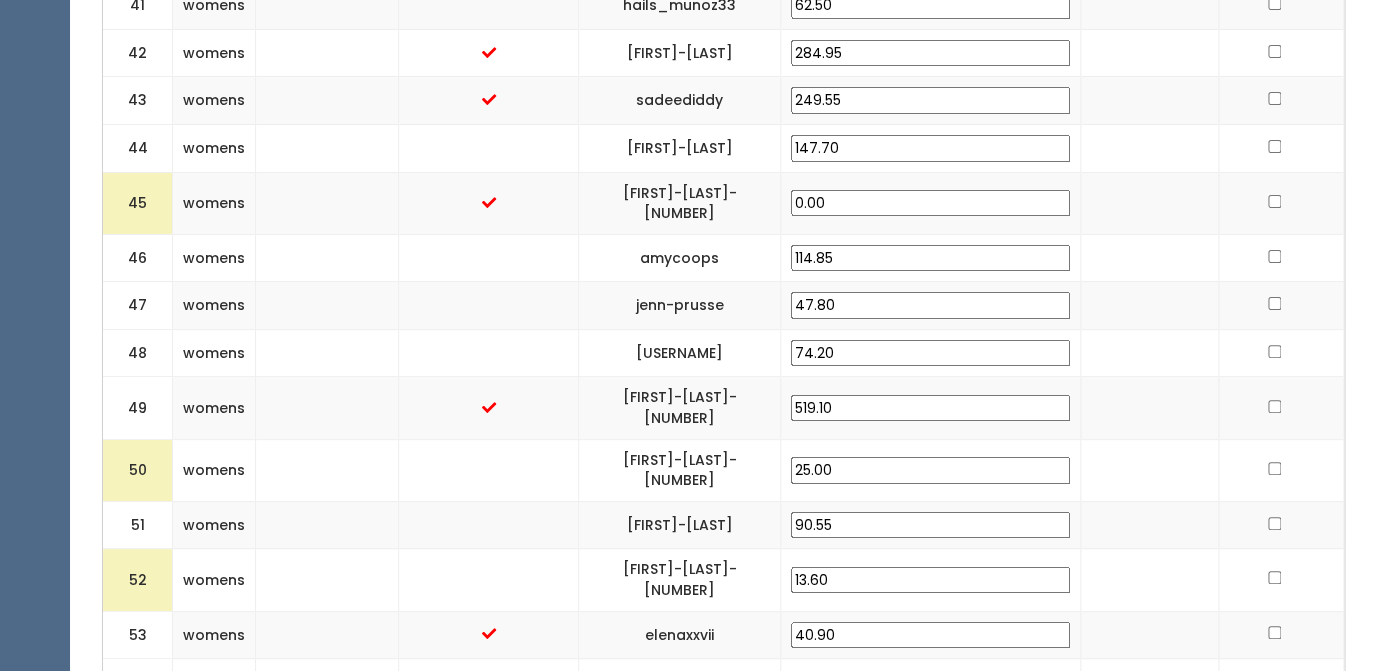 type on "25.00" 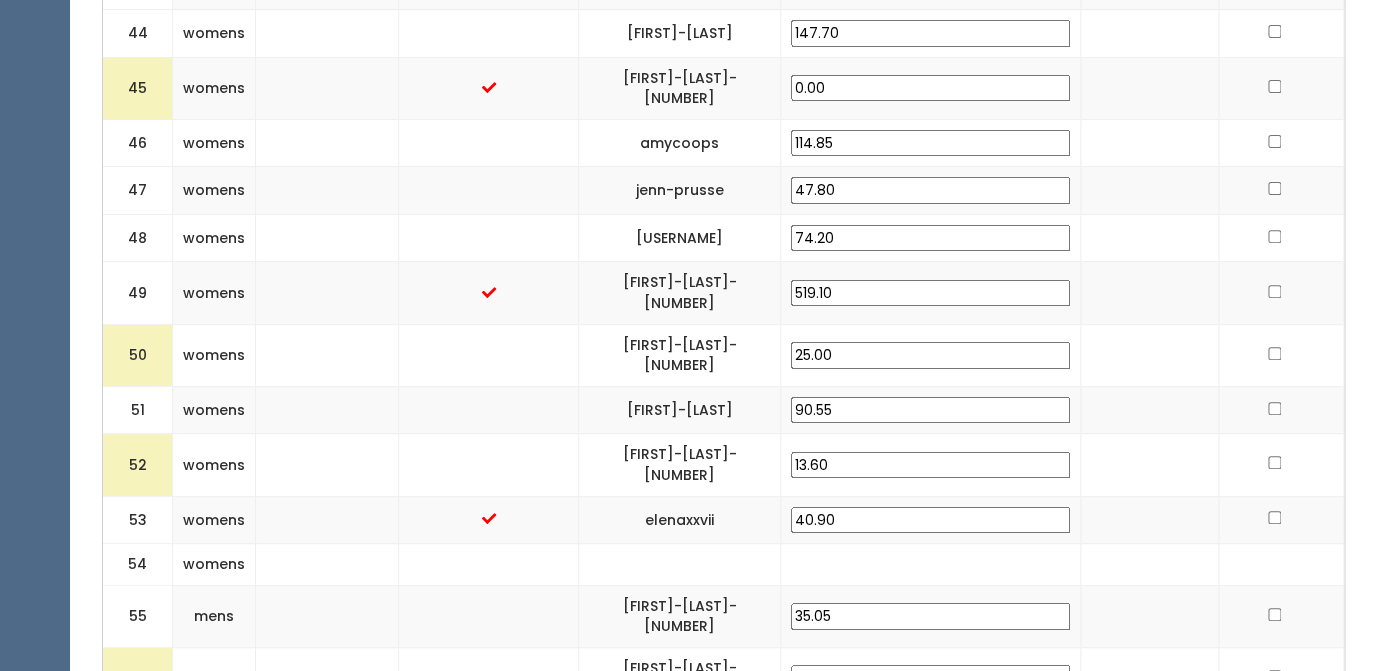 scroll, scrollTop: 2901, scrollLeft: 0, axis: vertical 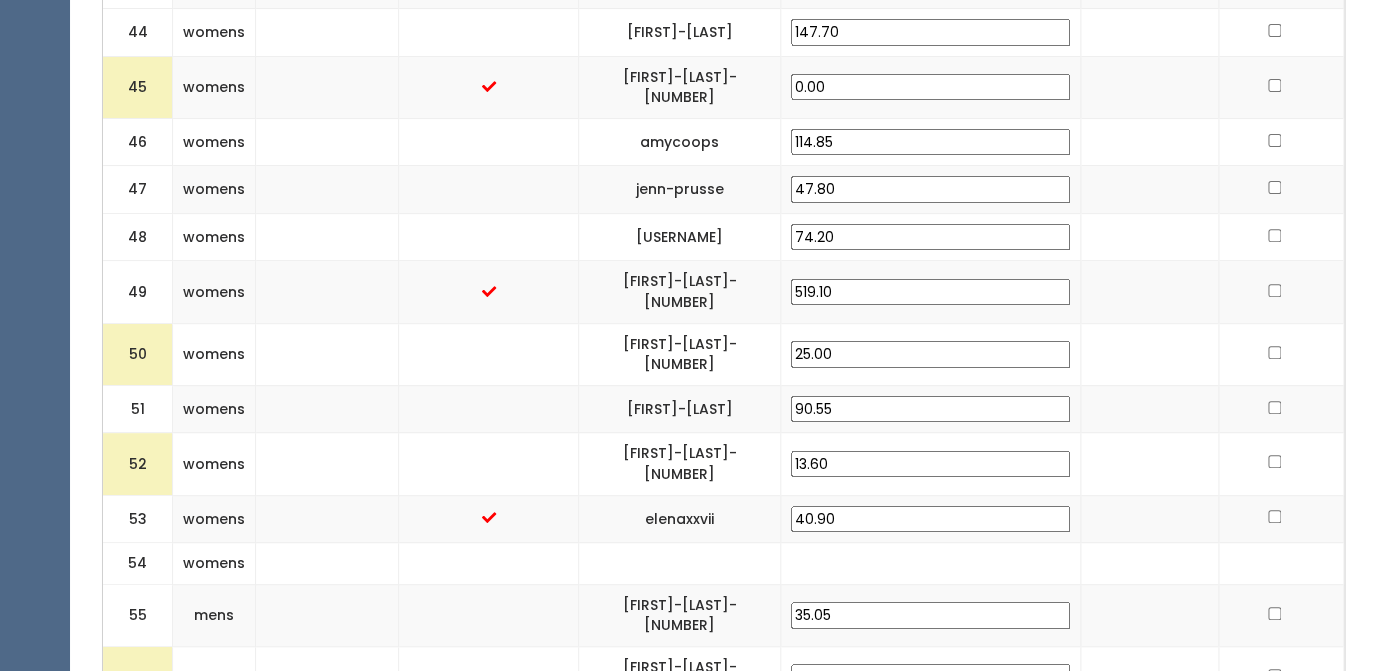 click on "13.60" at bounding box center [930, 464] 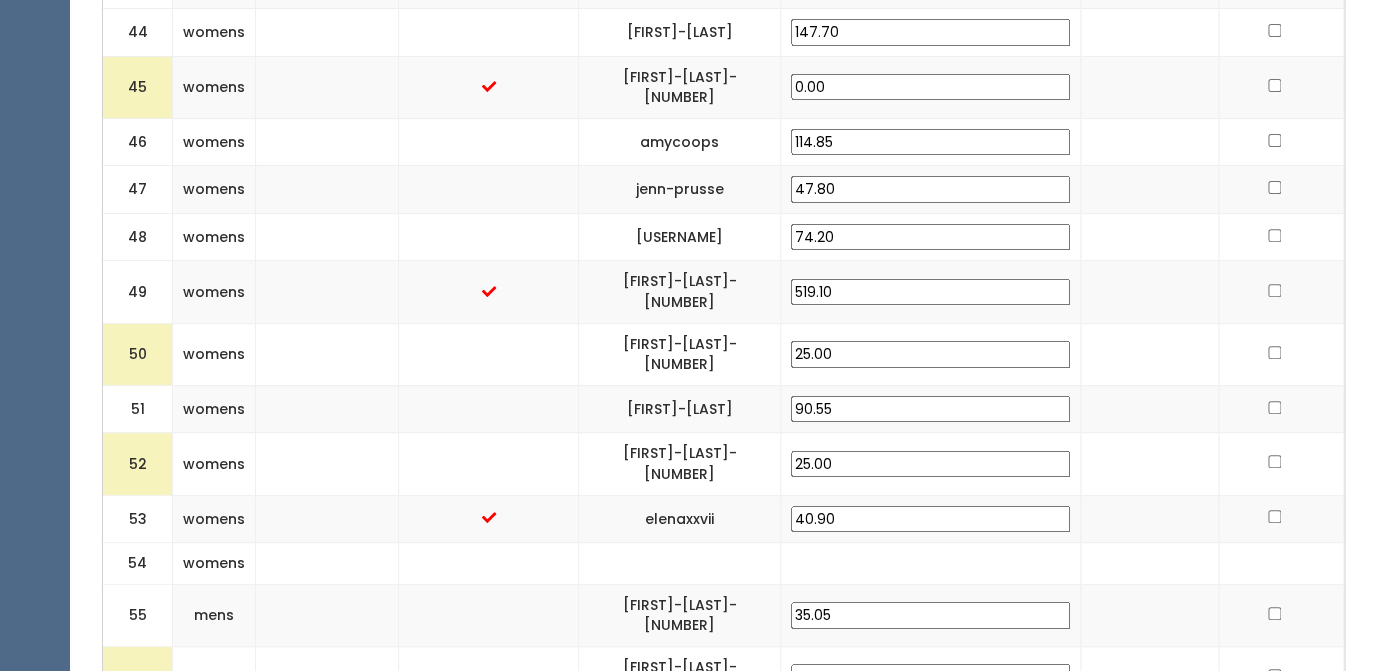 type on "25.00" 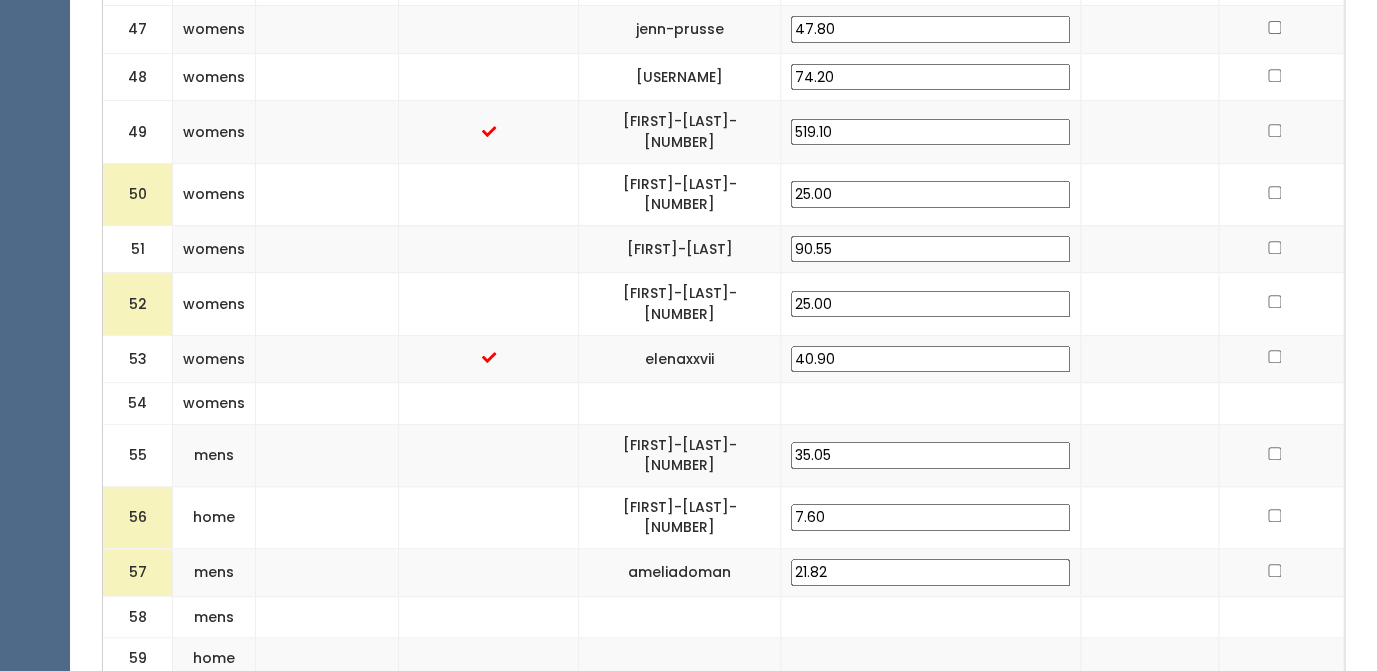 scroll, scrollTop: 3062, scrollLeft: 0, axis: vertical 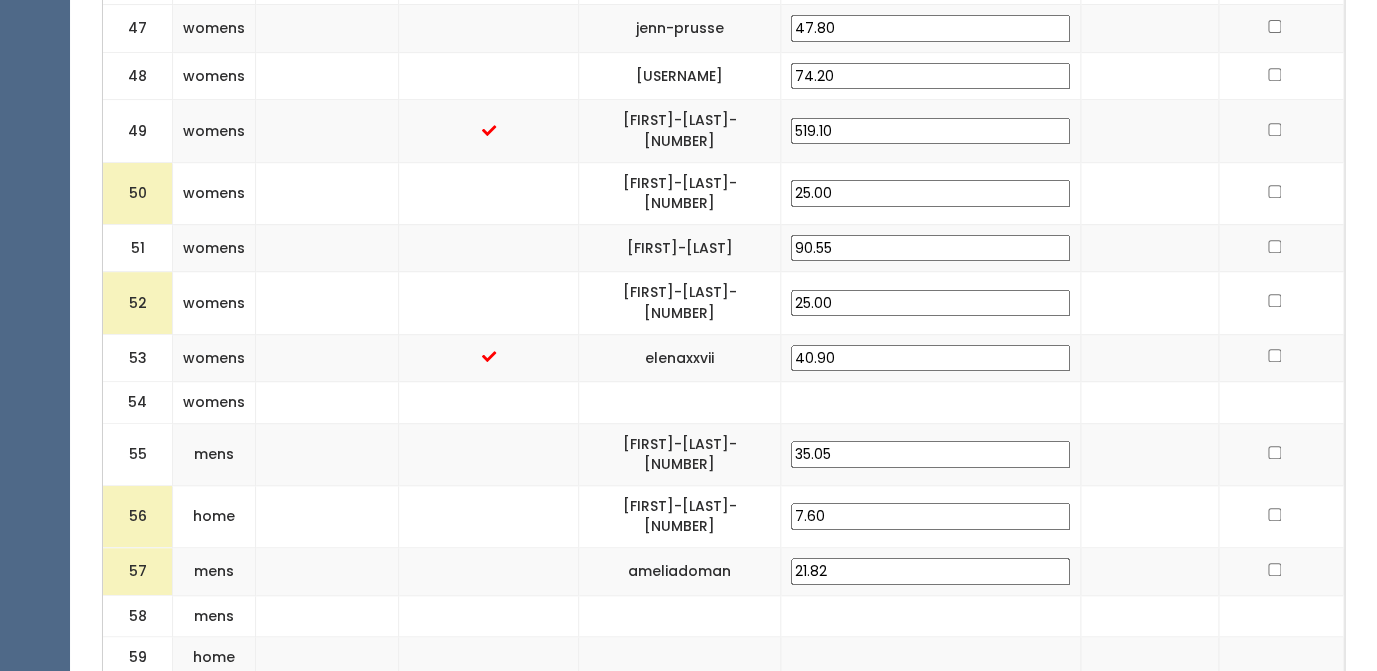 click on "7.60" at bounding box center [930, 516] 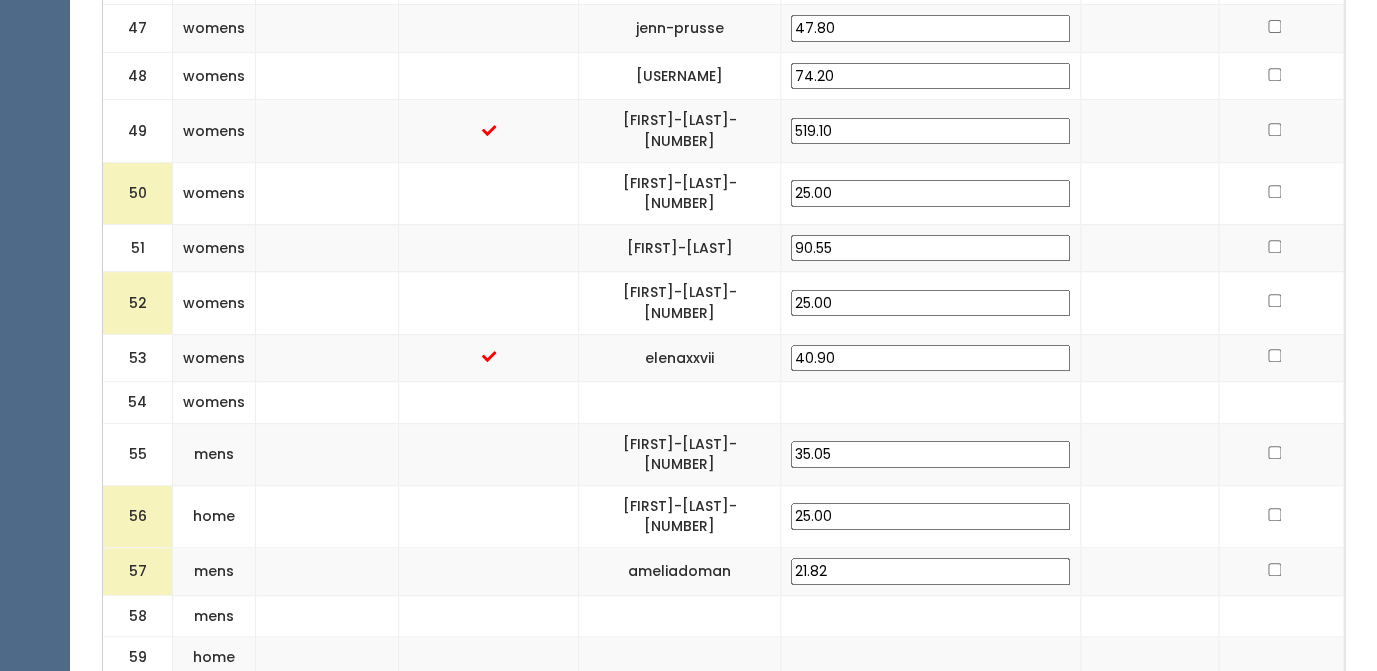 type on "25.00" 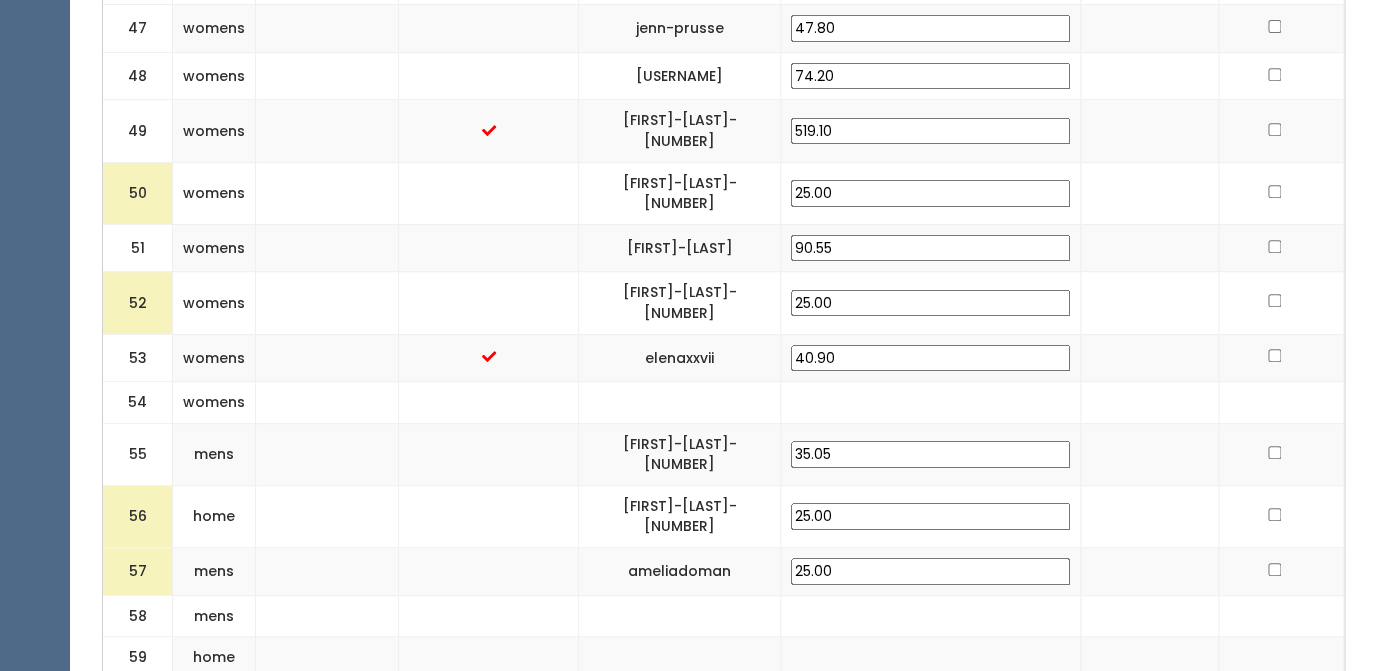 type on "25.00" 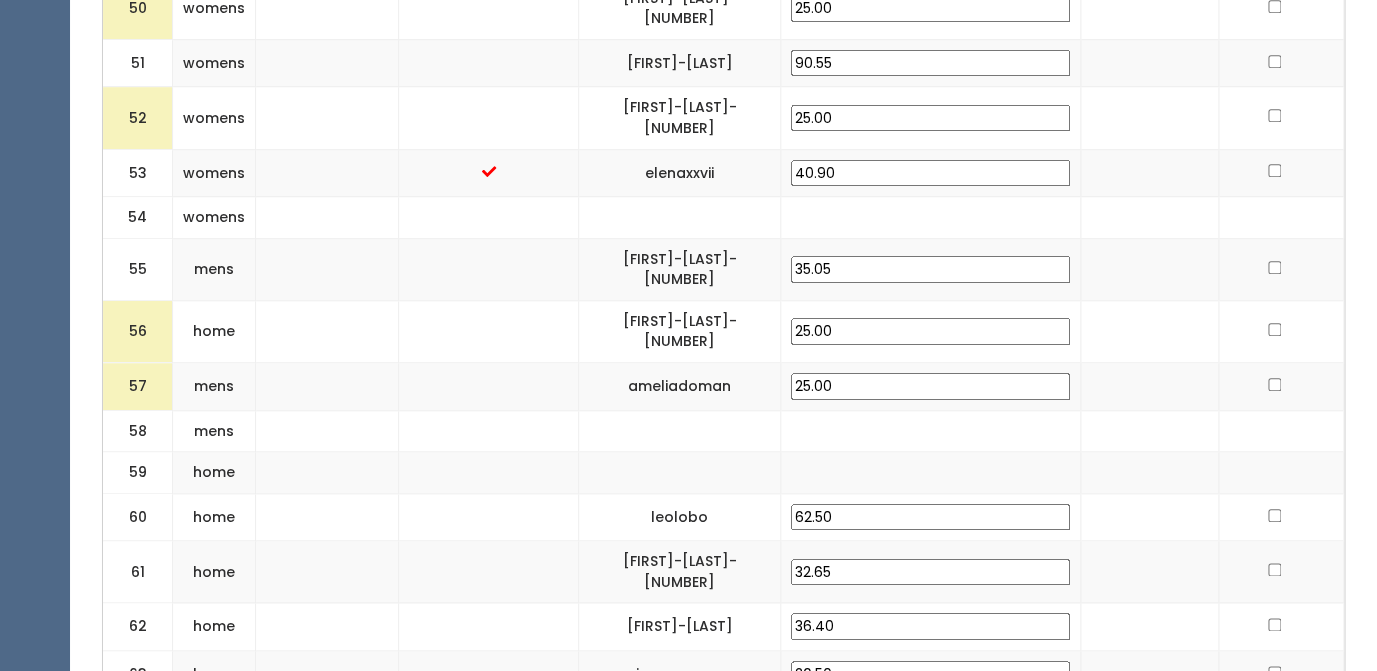 scroll, scrollTop: 3381, scrollLeft: 0, axis: vertical 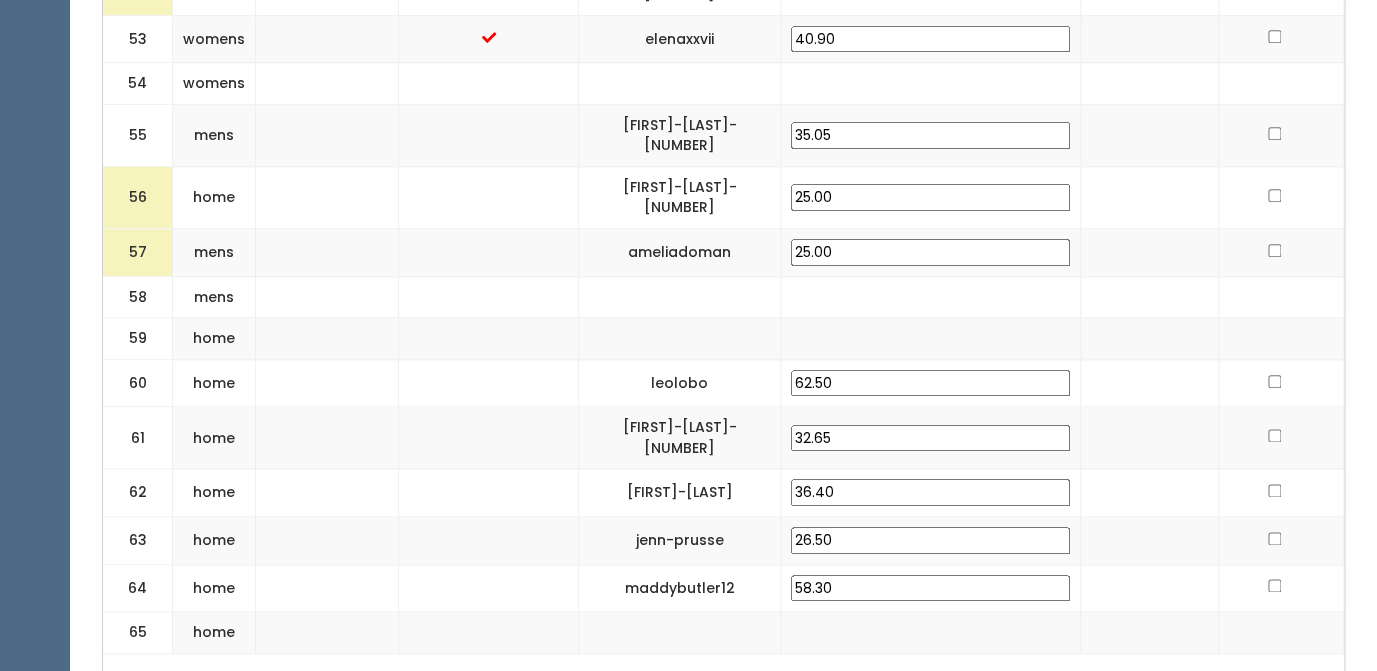 click at bounding box center [1274, 585] 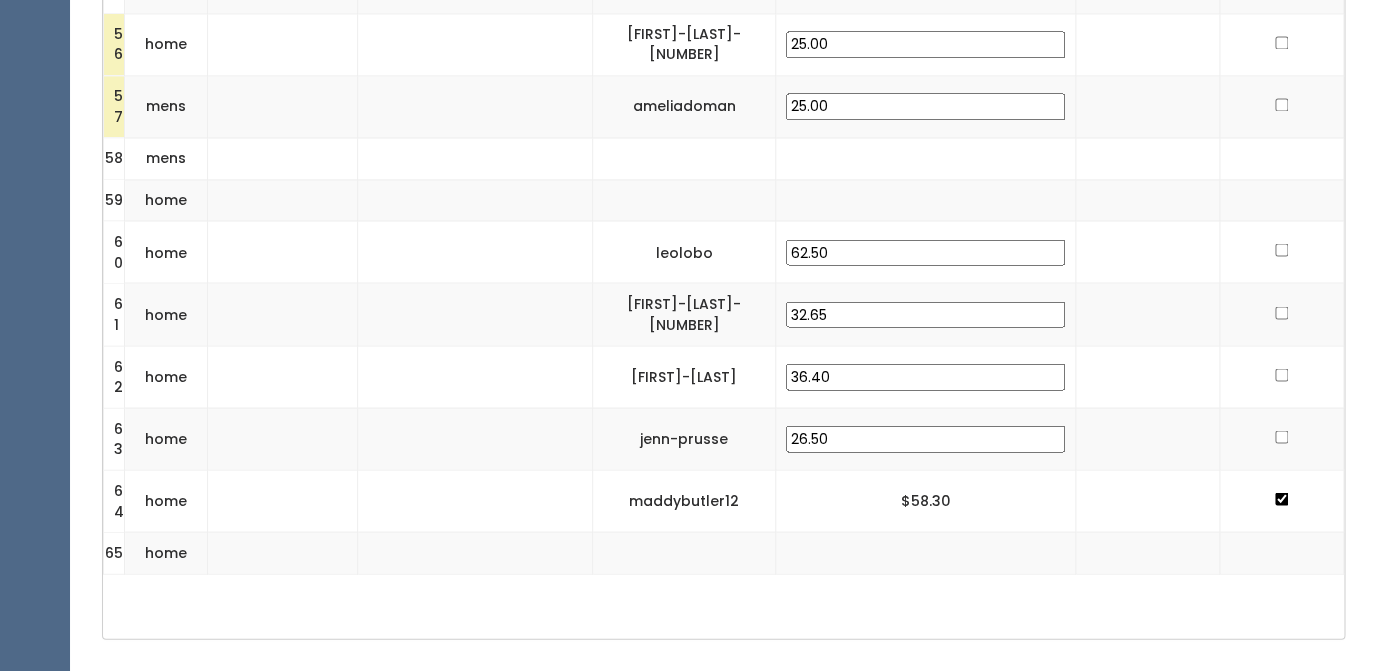 scroll, scrollTop: 3916, scrollLeft: 0, axis: vertical 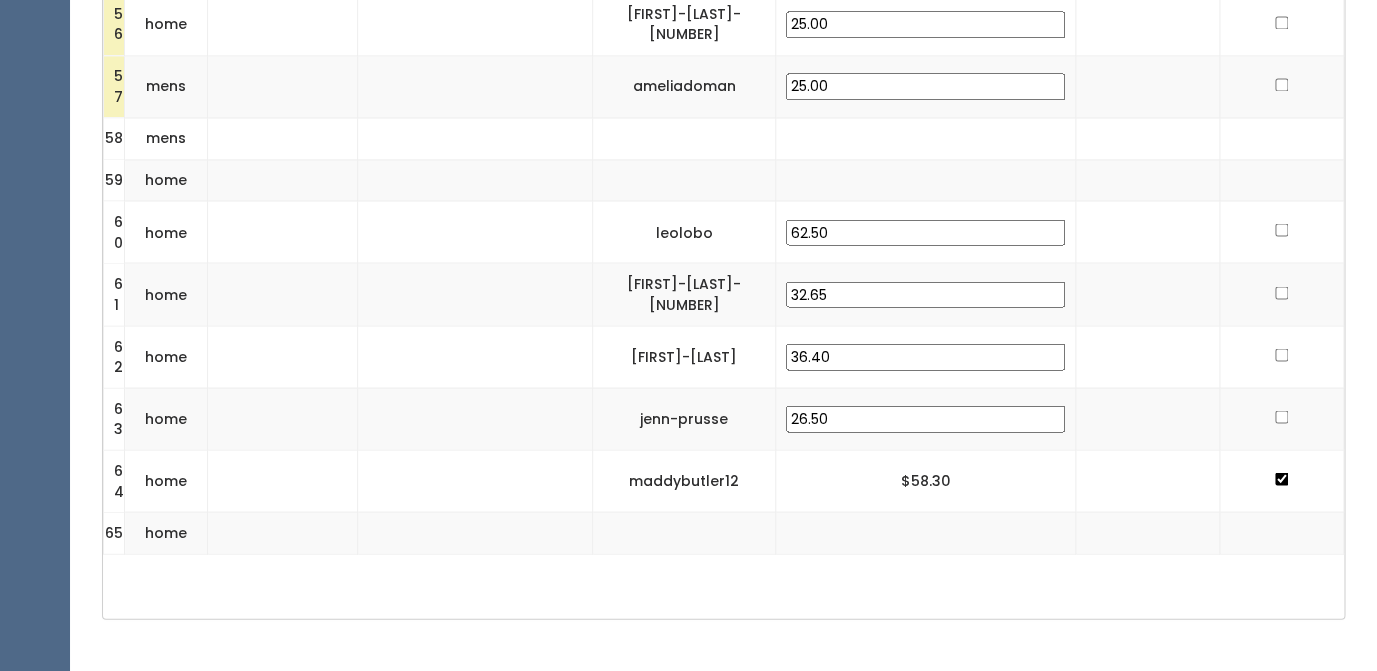 click at bounding box center [1281, 417] 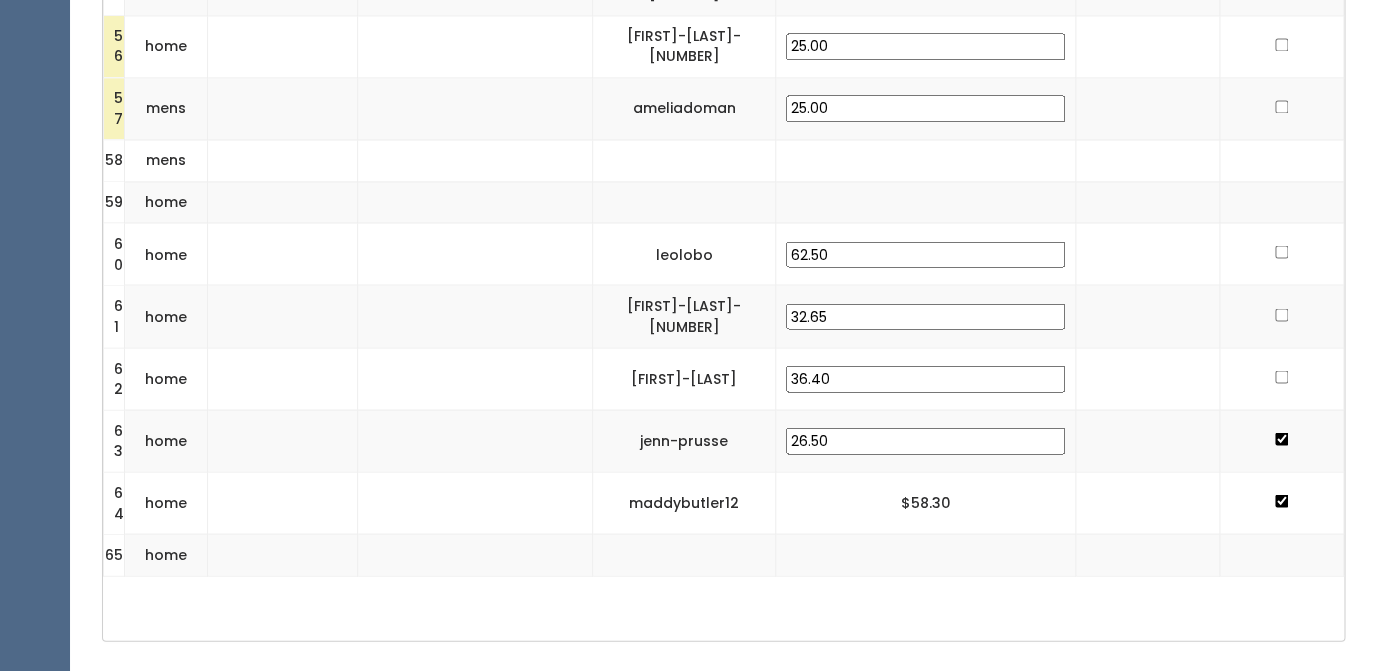 scroll, scrollTop: 3888, scrollLeft: 0, axis: vertical 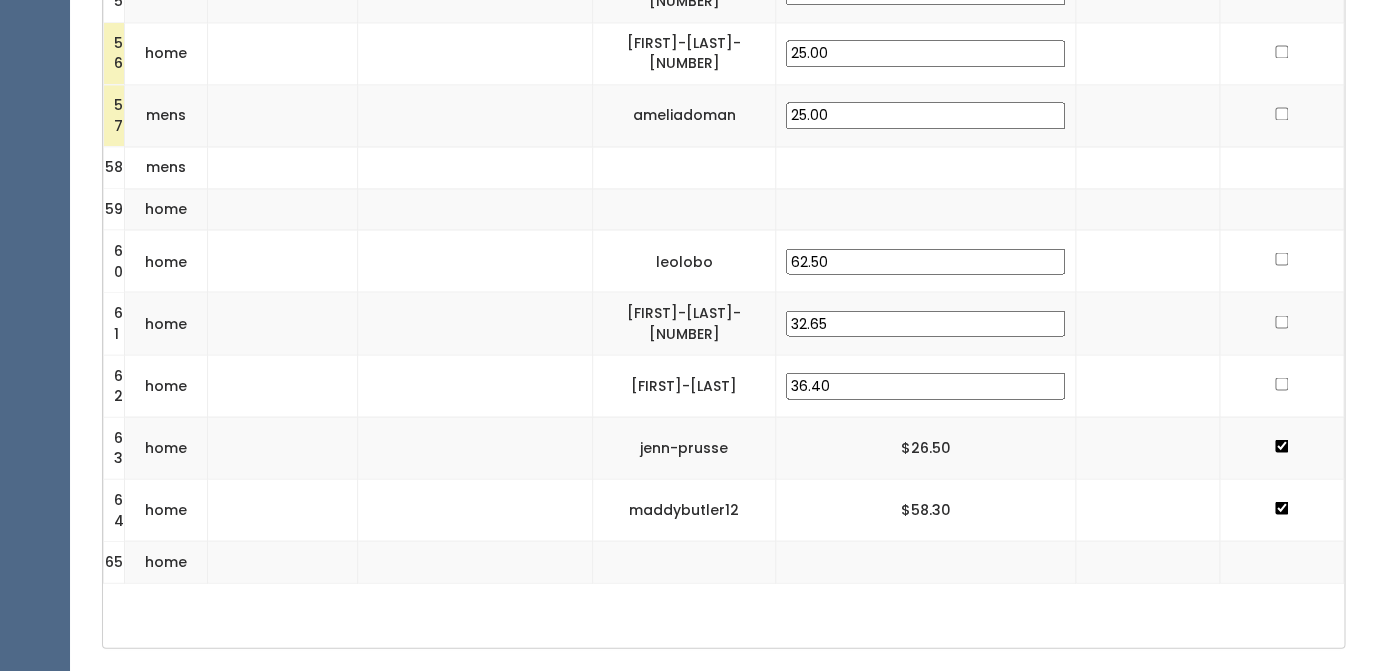 click at bounding box center [1281, 383] 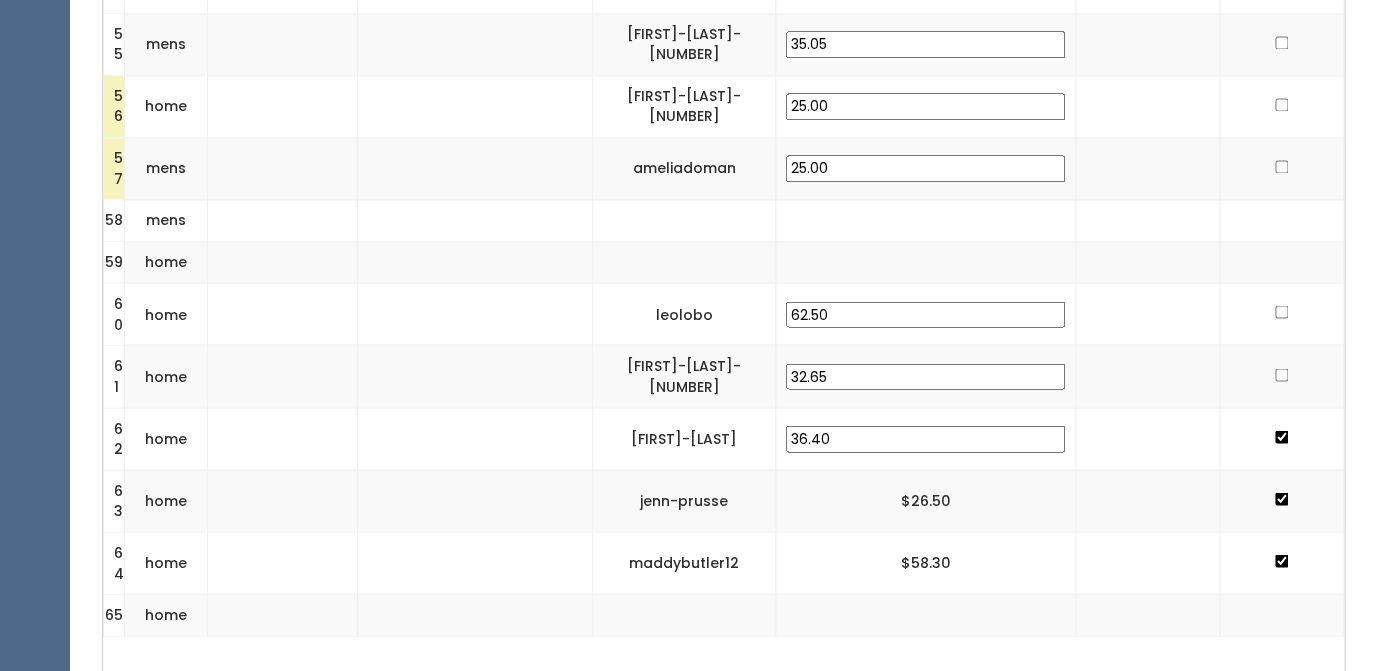 scroll, scrollTop: 3826, scrollLeft: 0, axis: vertical 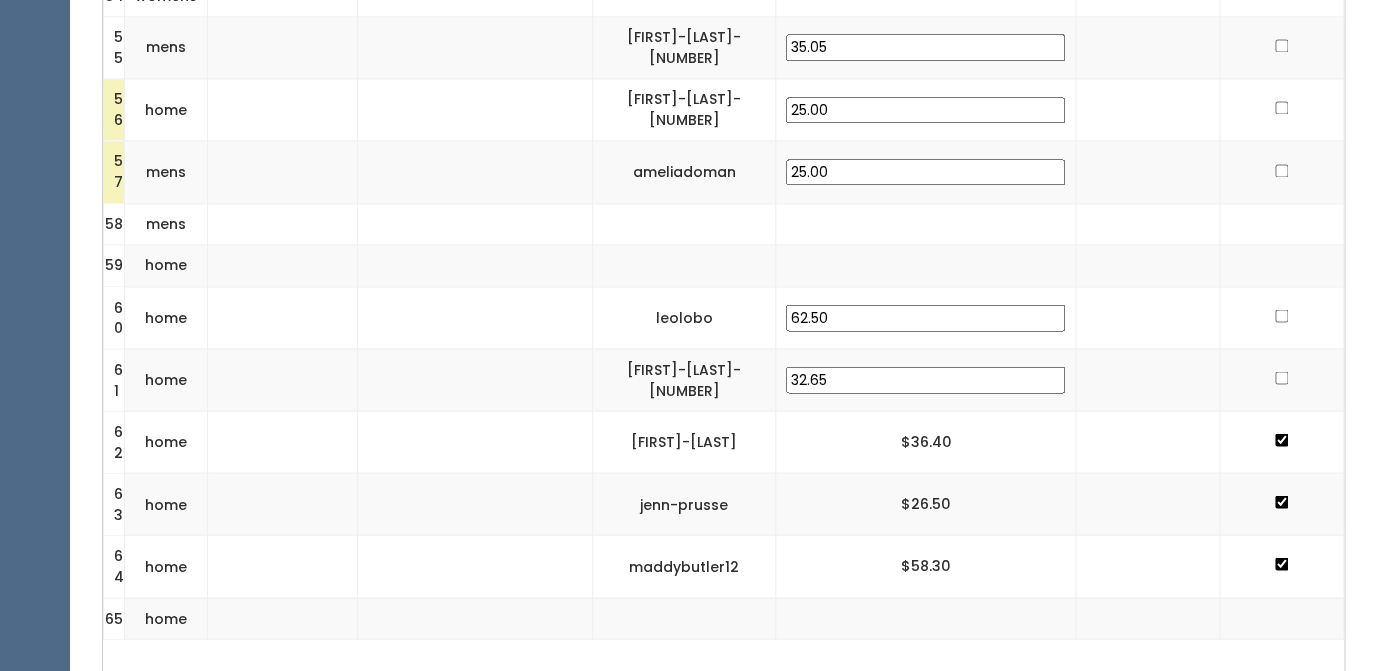click at bounding box center [1281, 377] 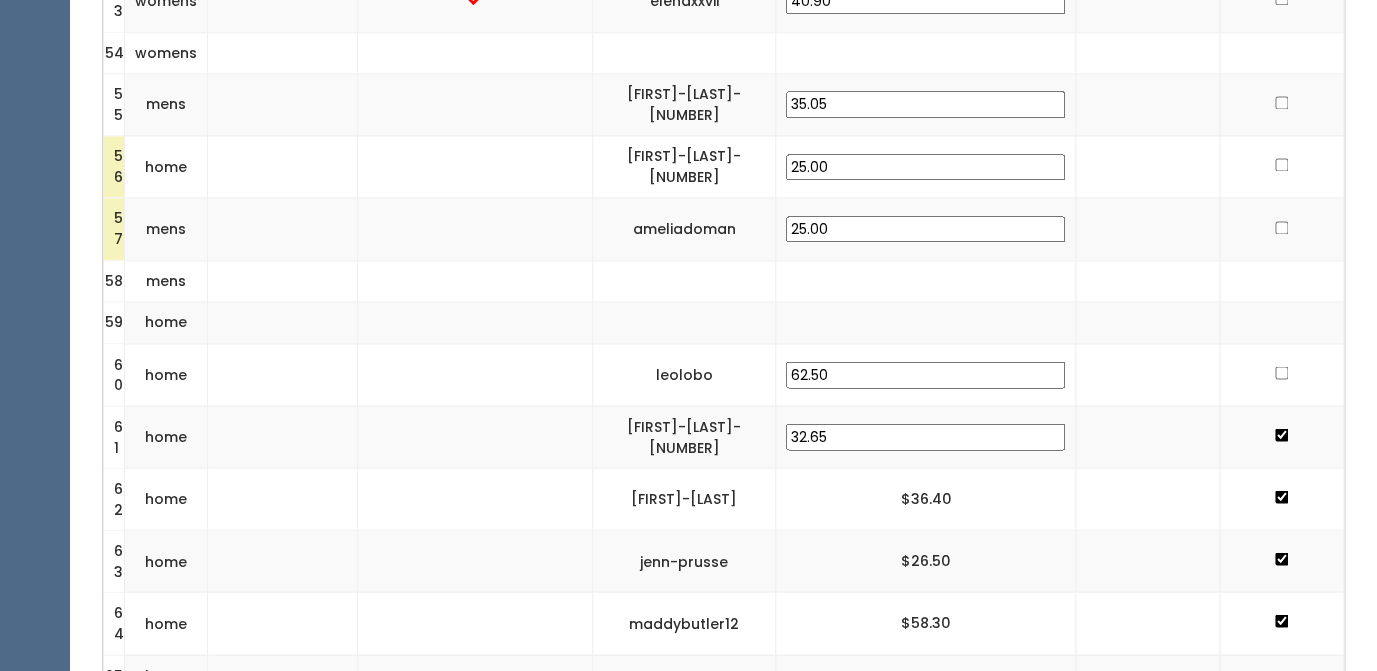 scroll, scrollTop: 3758, scrollLeft: 0, axis: vertical 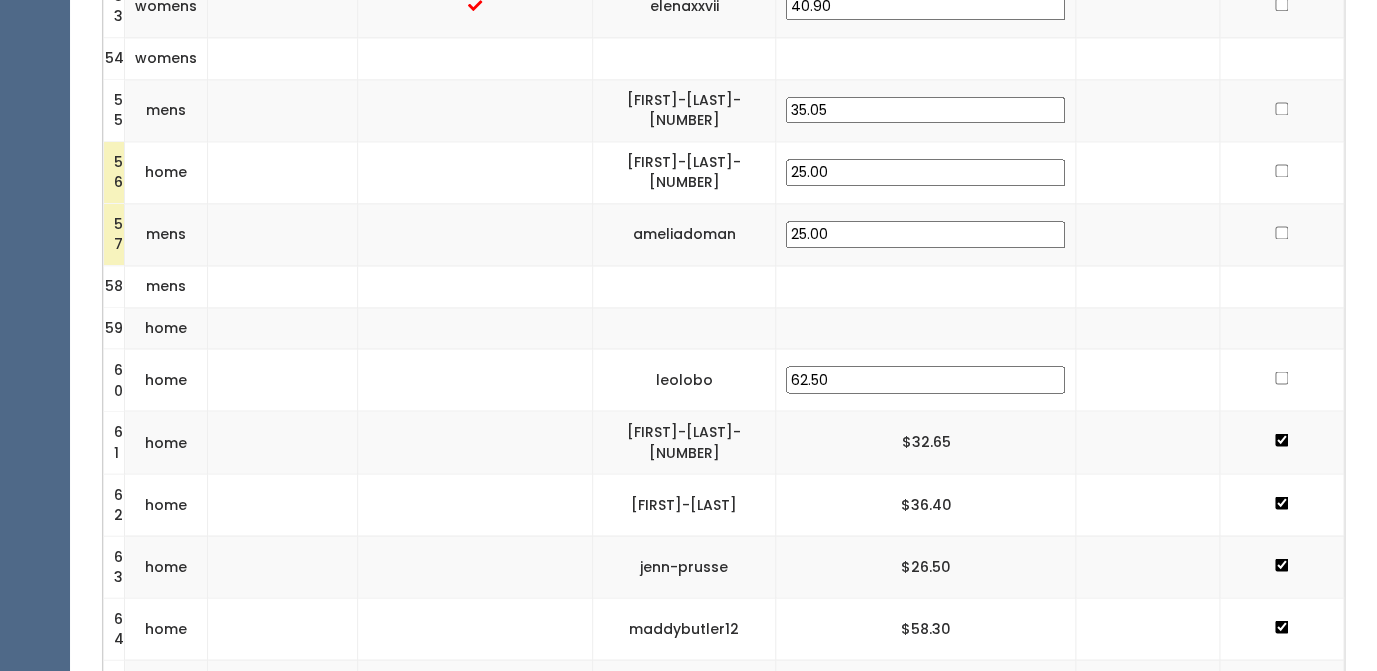 click at bounding box center [1281, 377] 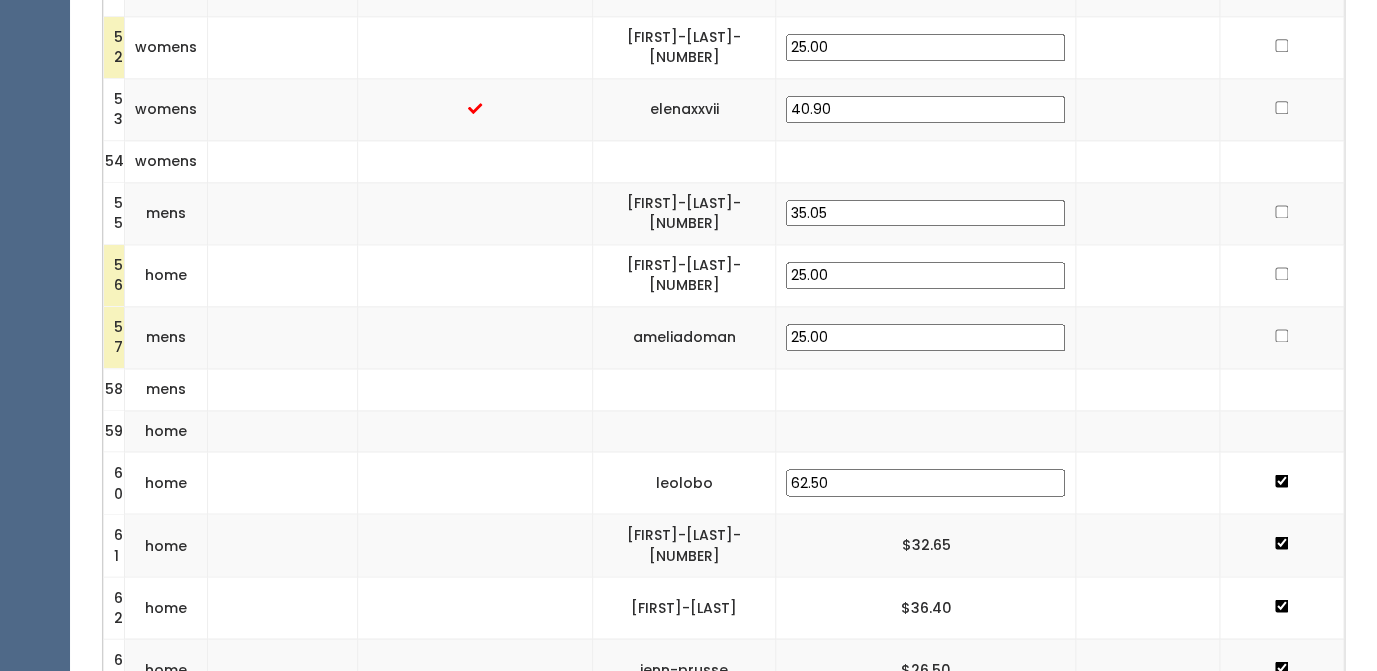 scroll, scrollTop: 3635, scrollLeft: 0, axis: vertical 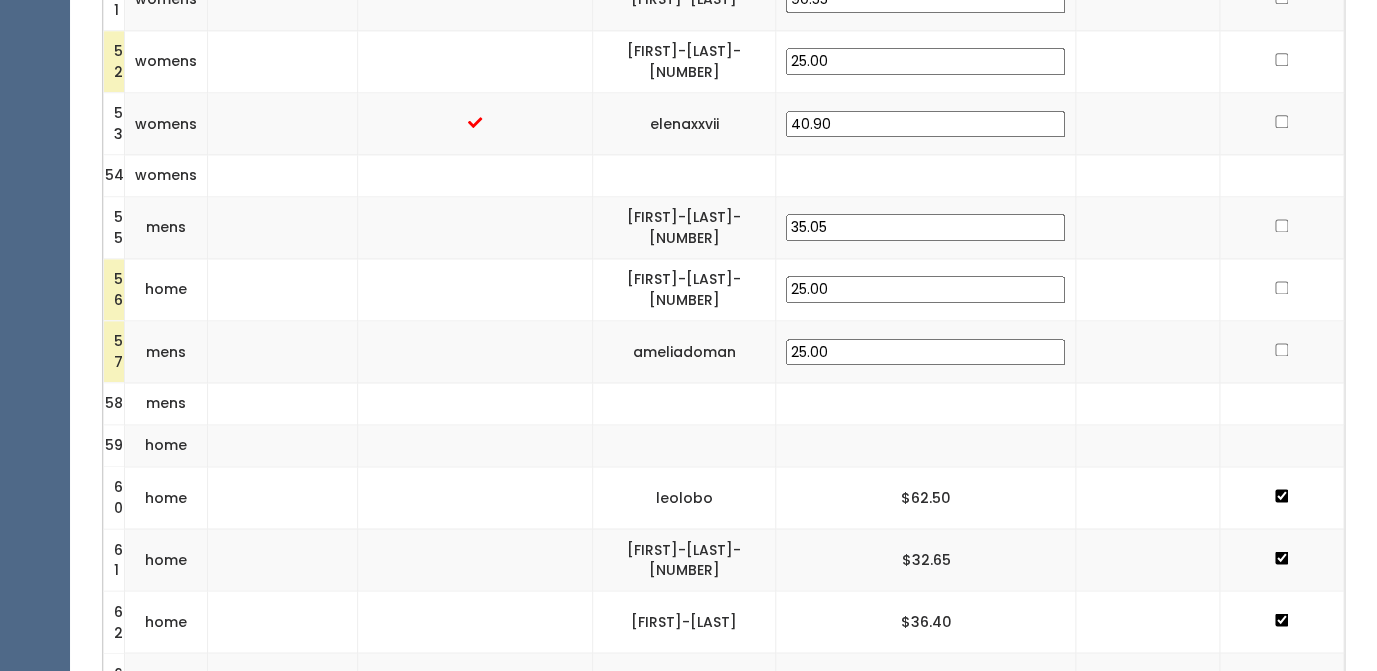 click at bounding box center (1281, 349) 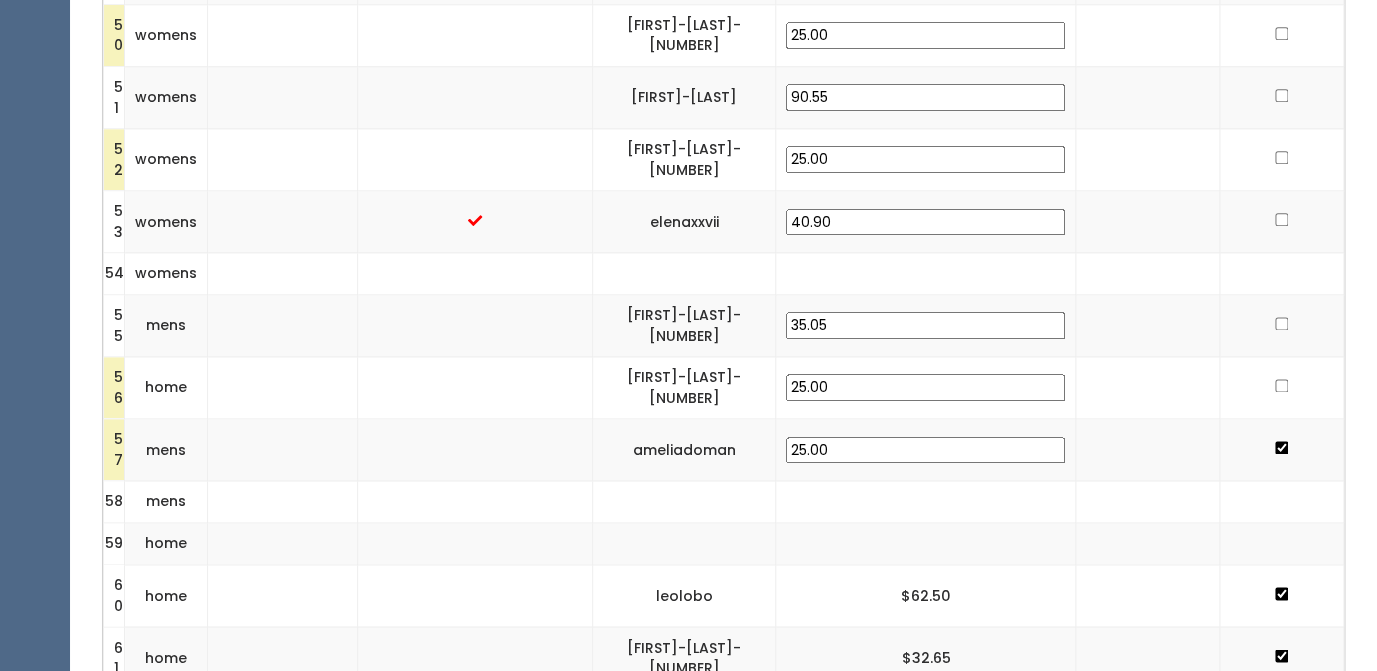 scroll, scrollTop: 3534, scrollLeft: 0, axis: vertical 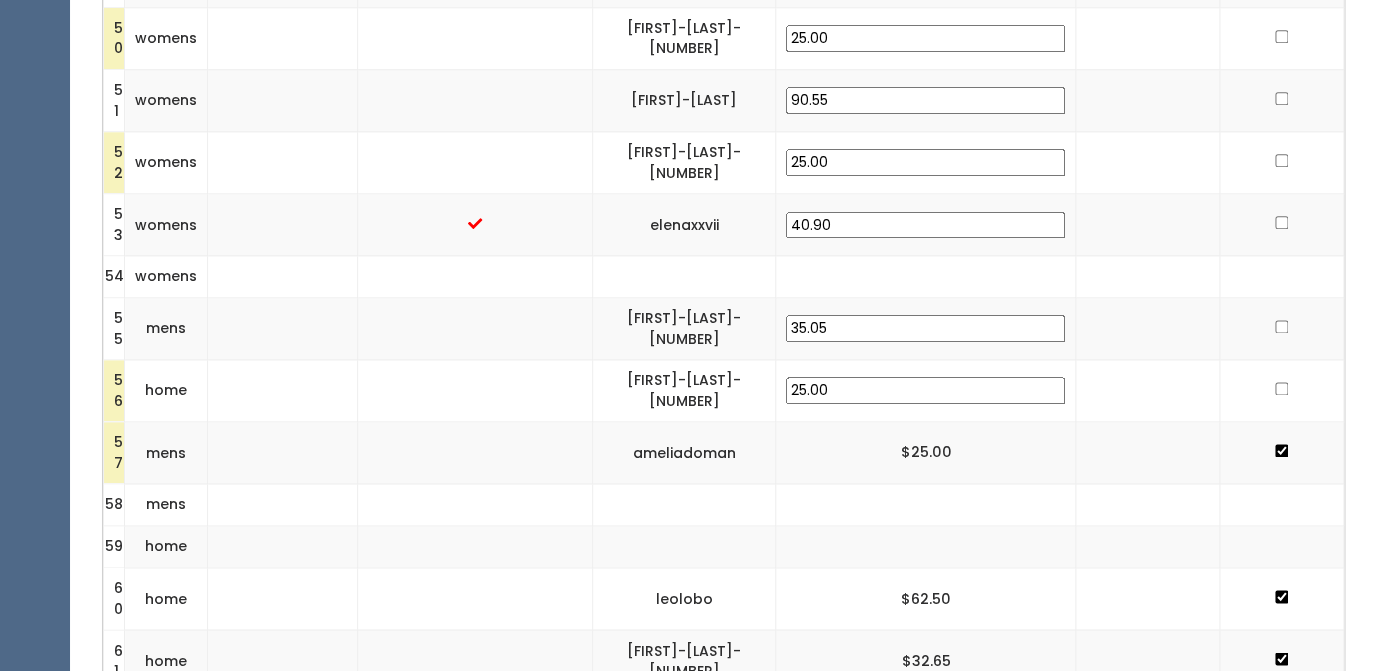 click at bounding box center (1281, 388) 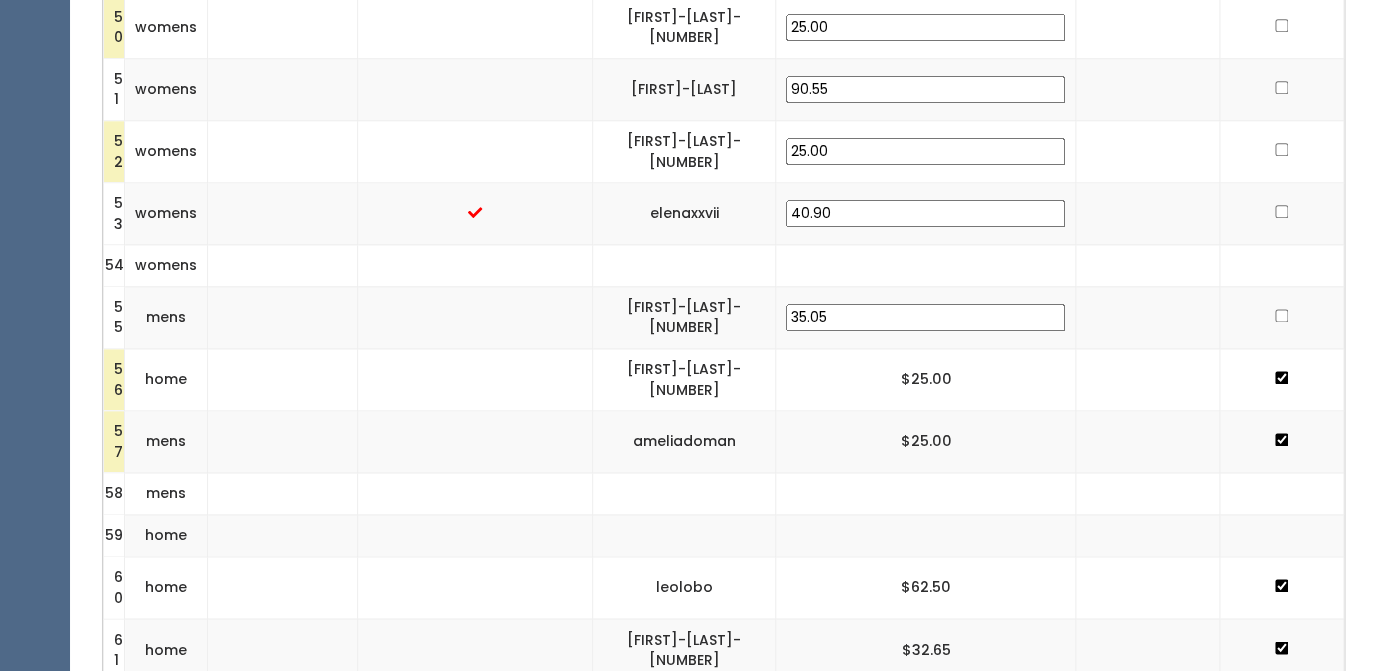 click at bounding box center [1281, 315] 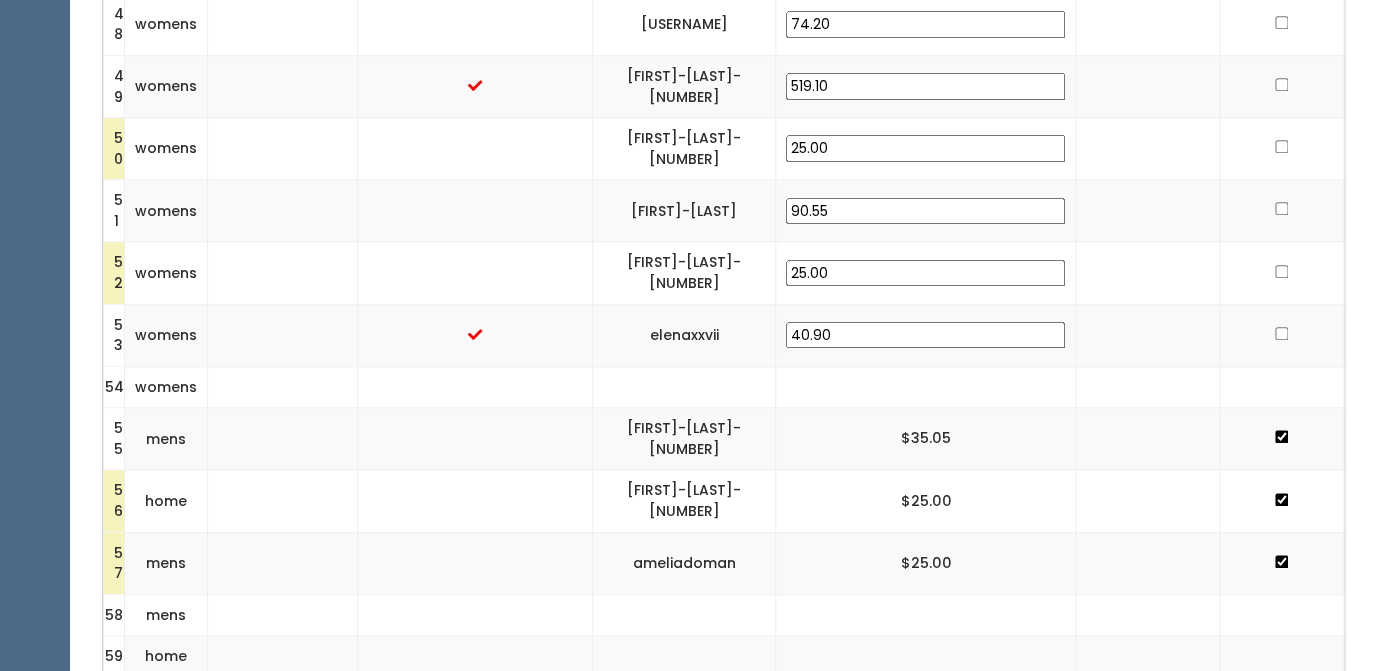 scroll, scrollTop: 3404, scrollLeft: 0, axis: vertical 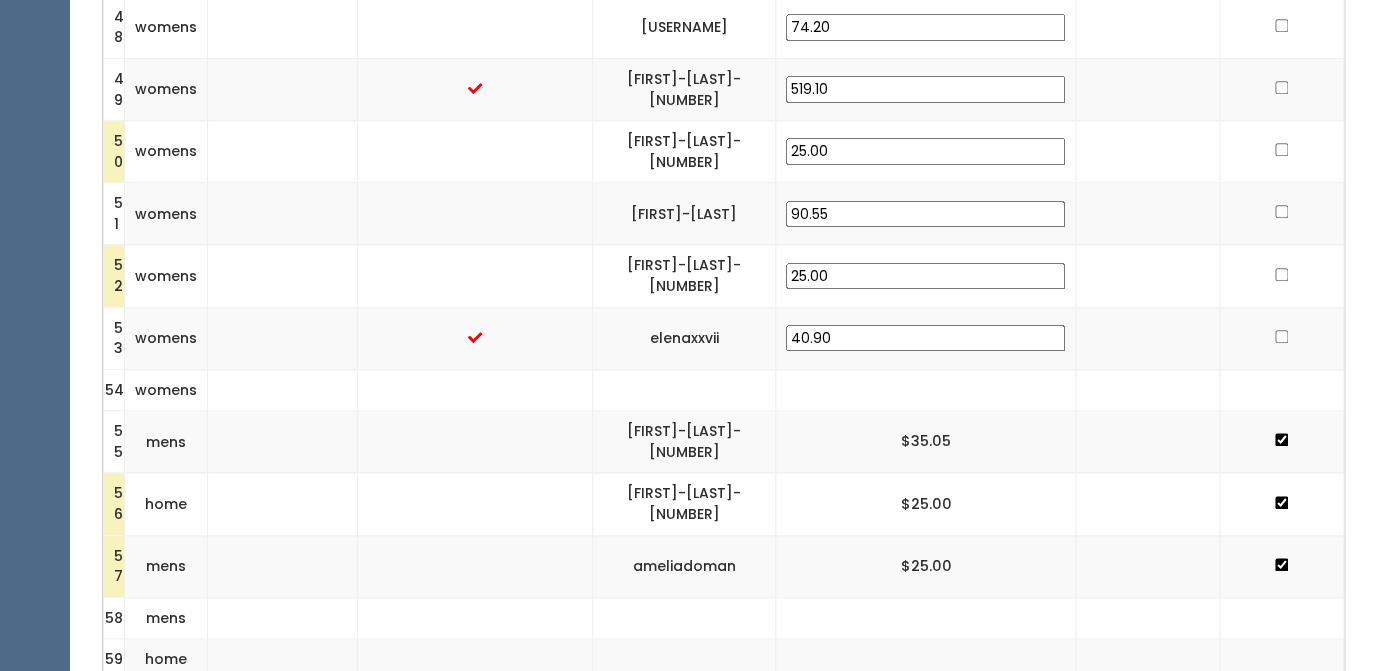 click at bounding box center [1281, 336] 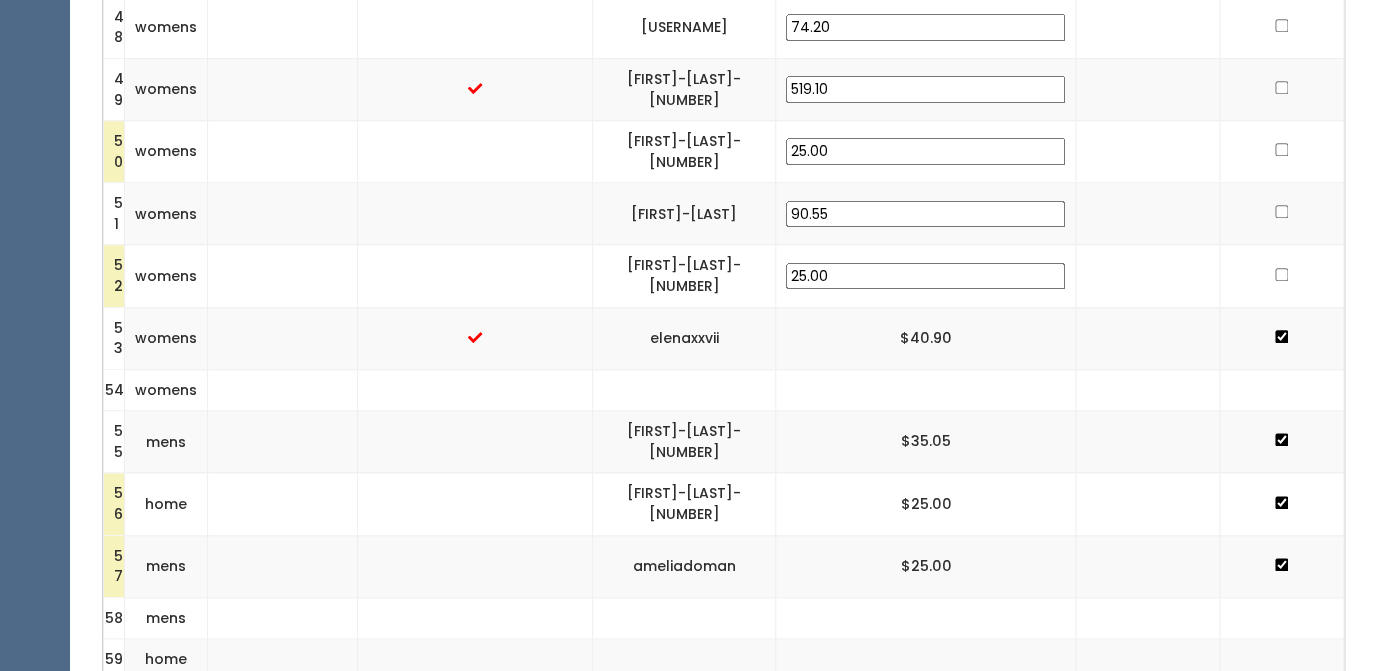 click at bounding box center [1281, 274] 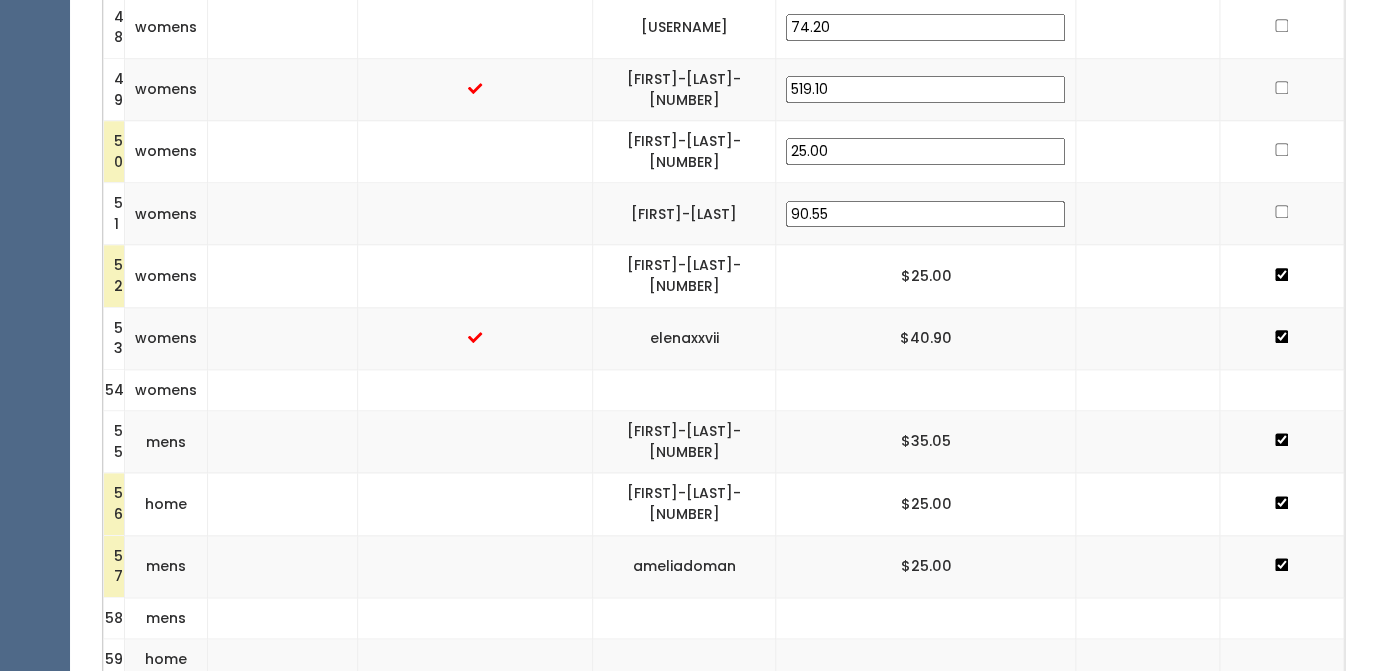 click at bounding box center [1281, 211] 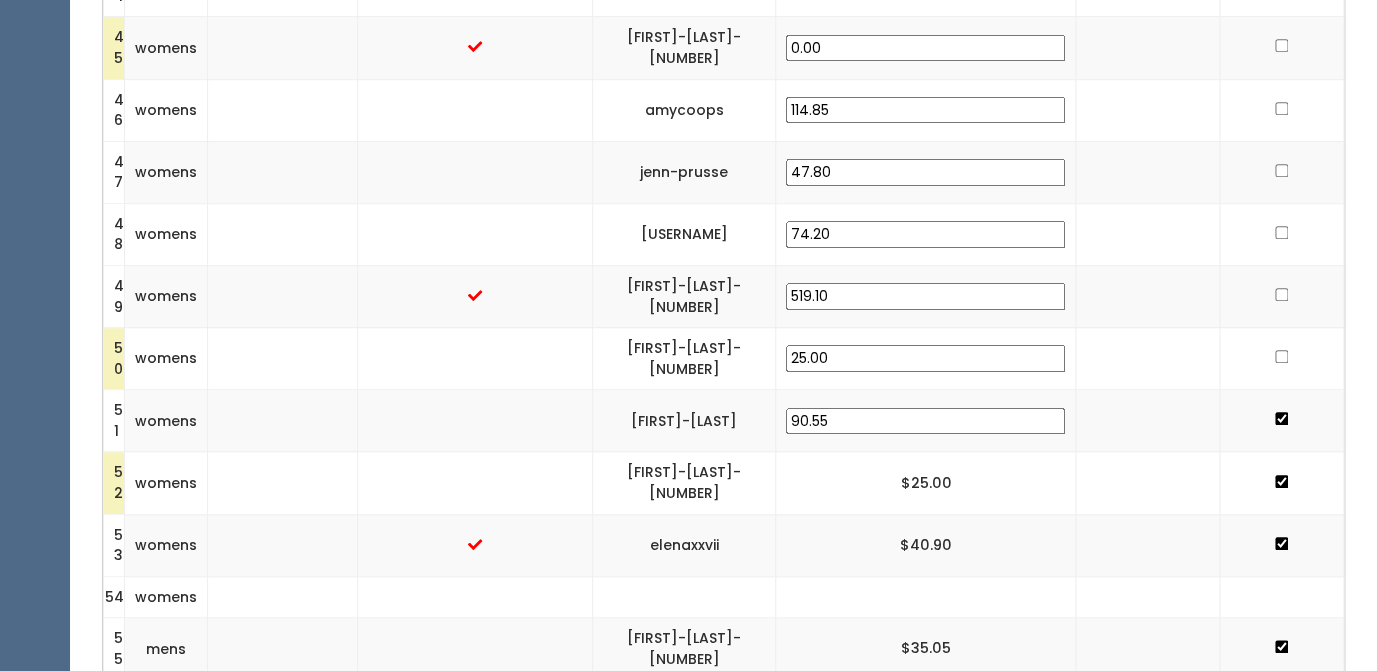 scroll, scrollTop: 3190, scrollLeft: 0, axis: vertical 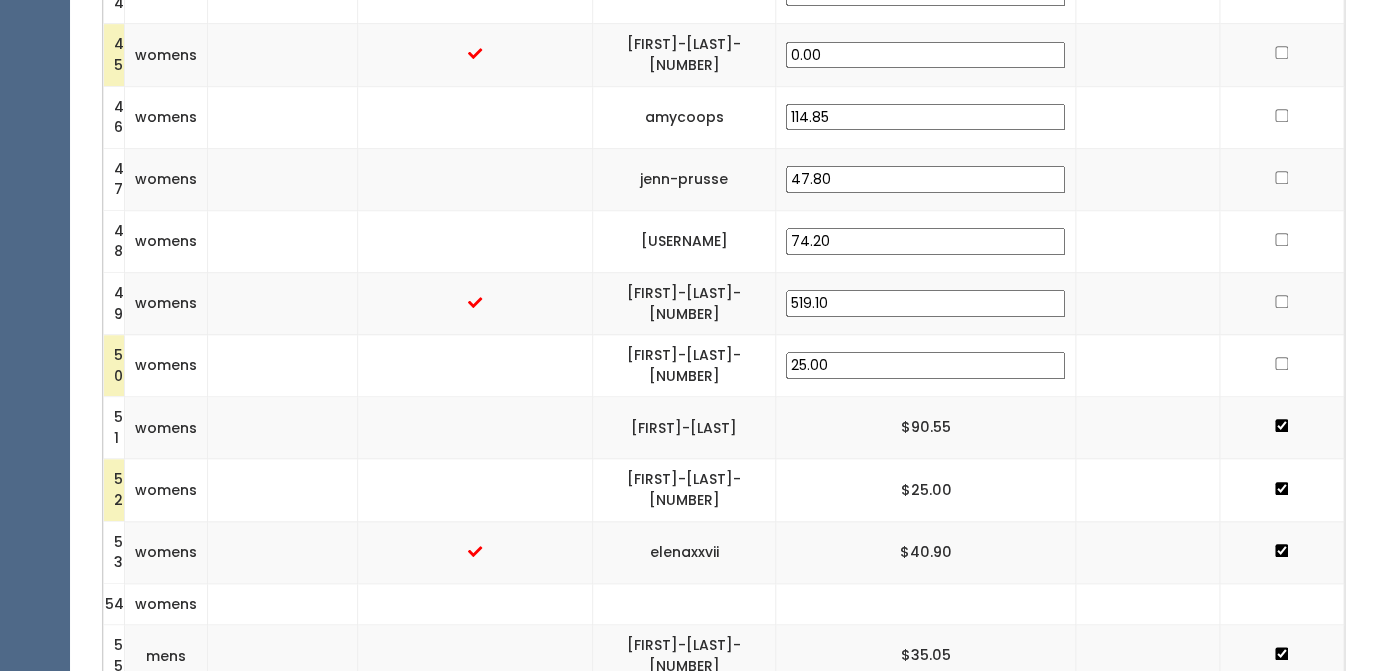 click at bounding box center [1281, 363] 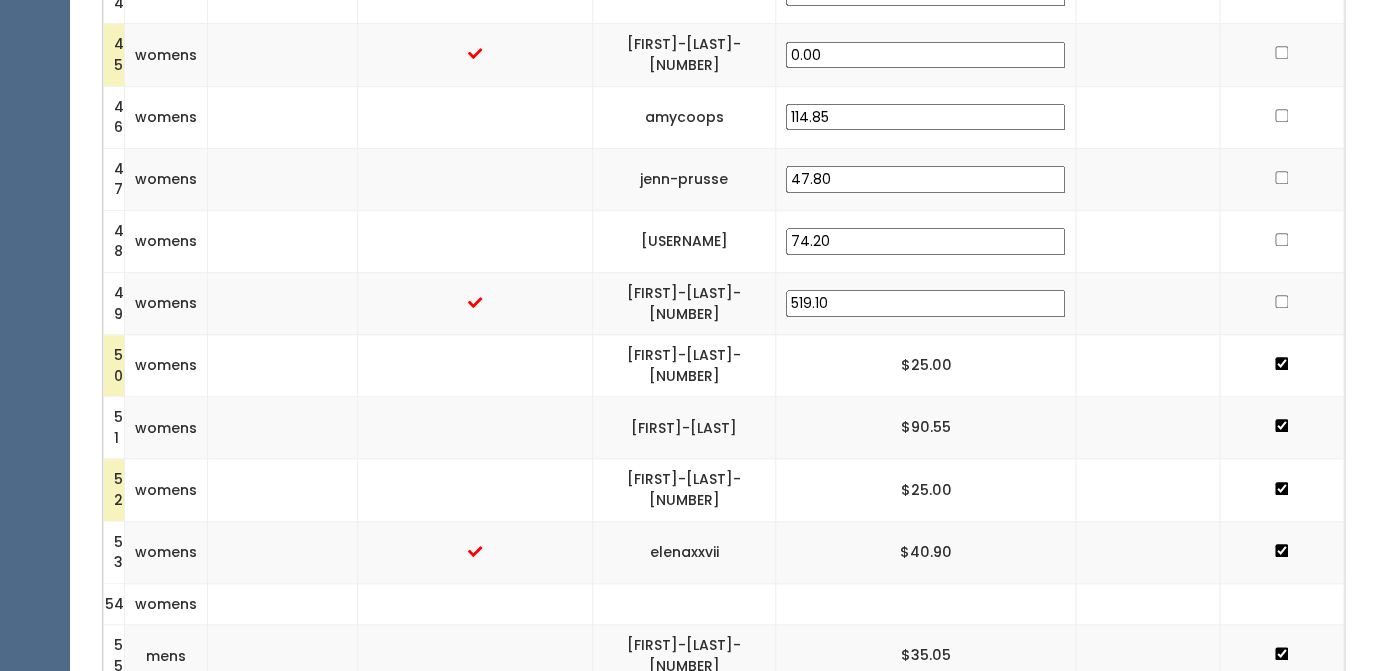 click at bounding box center [1281, 301] 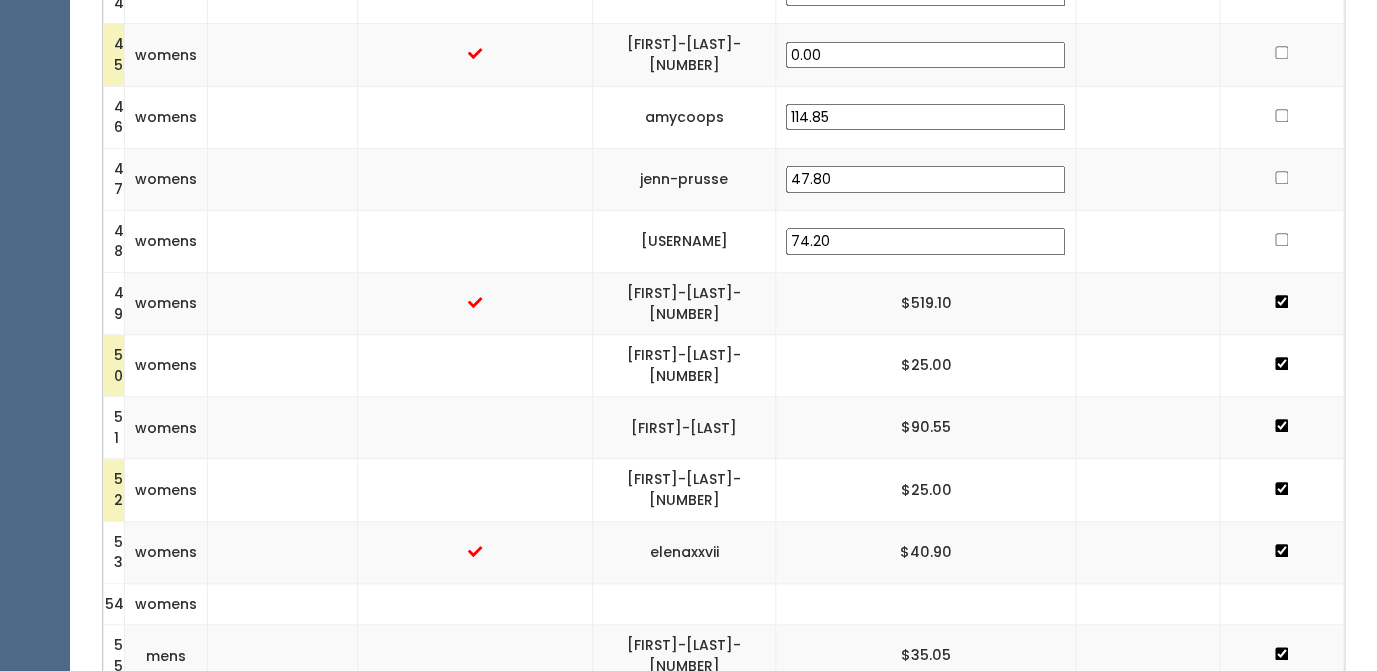 click at bounding box center [1282, 241] 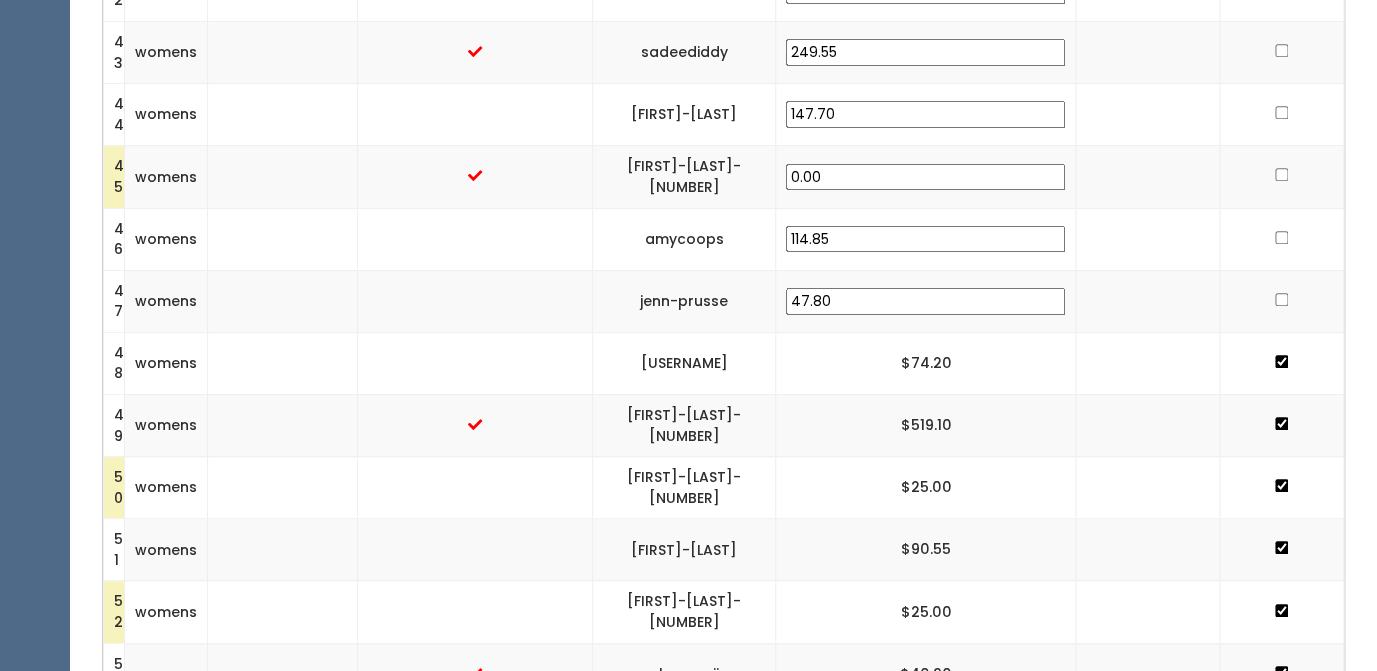 scroll, scrollTop: 3059, scrollLeft: 0, axis: vertical 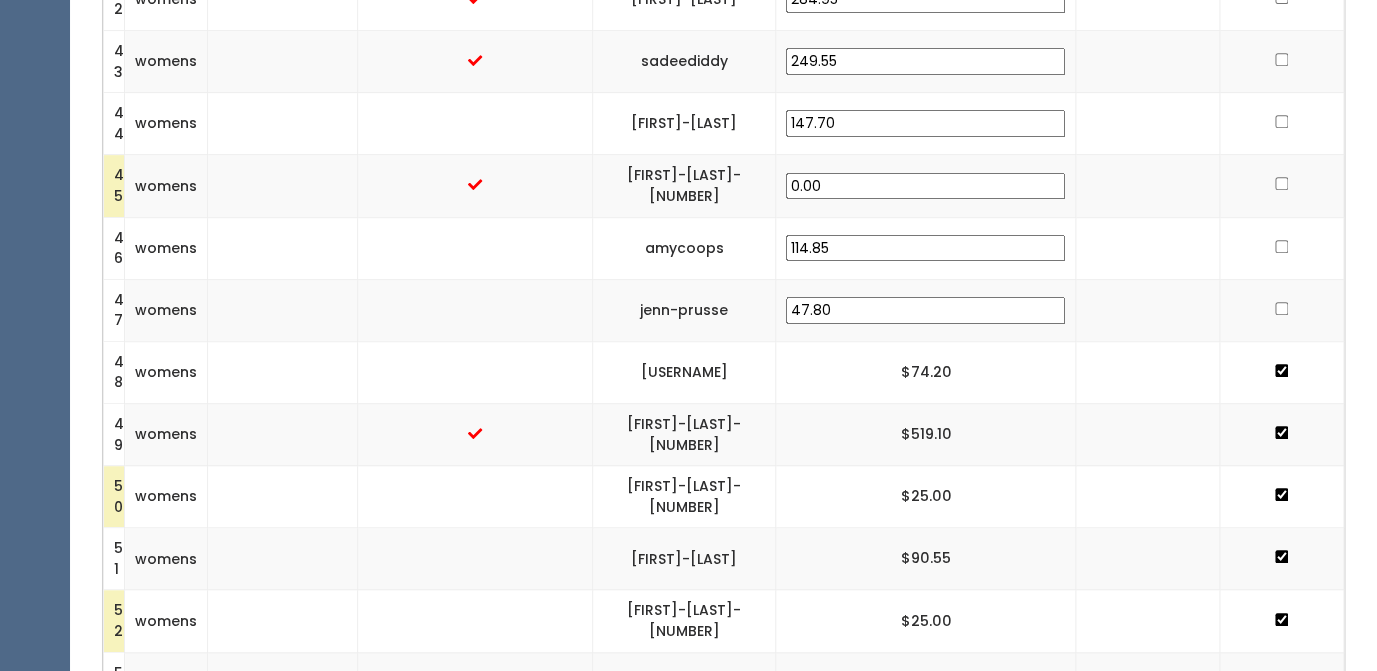 click at bounding box center [1281, 308] 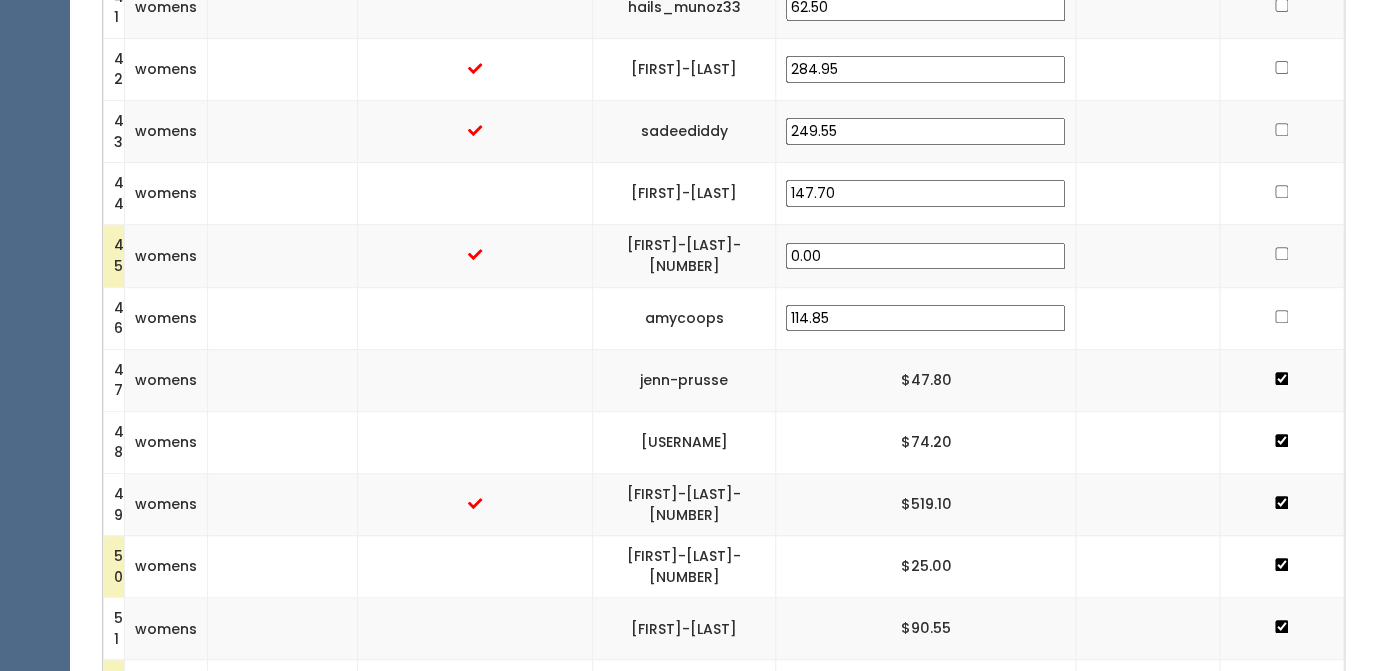 scroll, scrollTop: 2987, scrollLeft: 0, axis: vertical 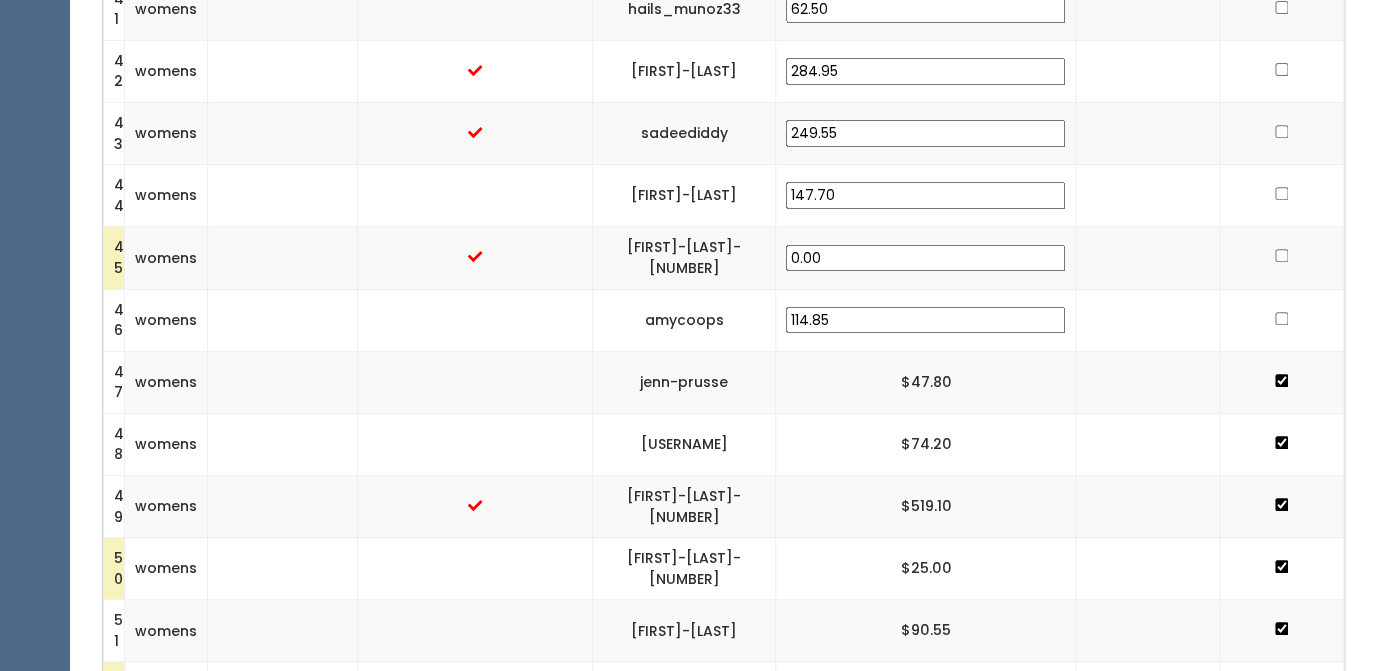 click at bounding box center [1281, 318] 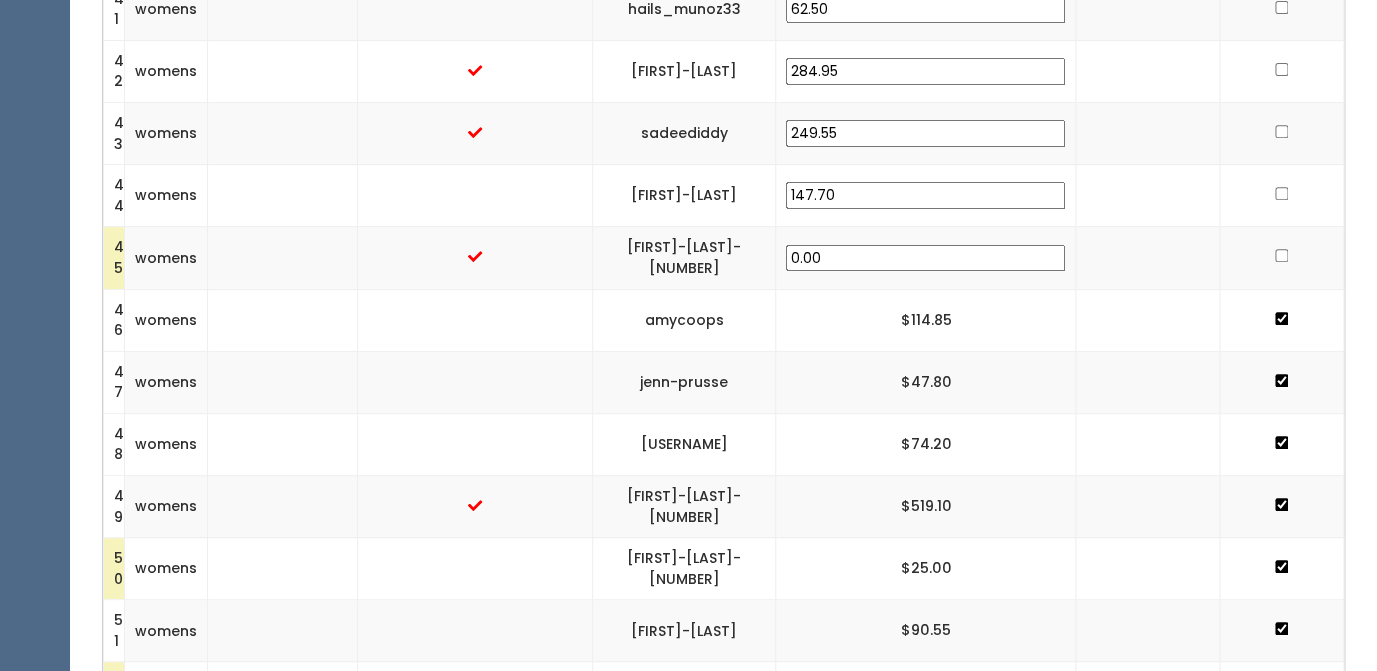 click at bounding box center [1281, 255] 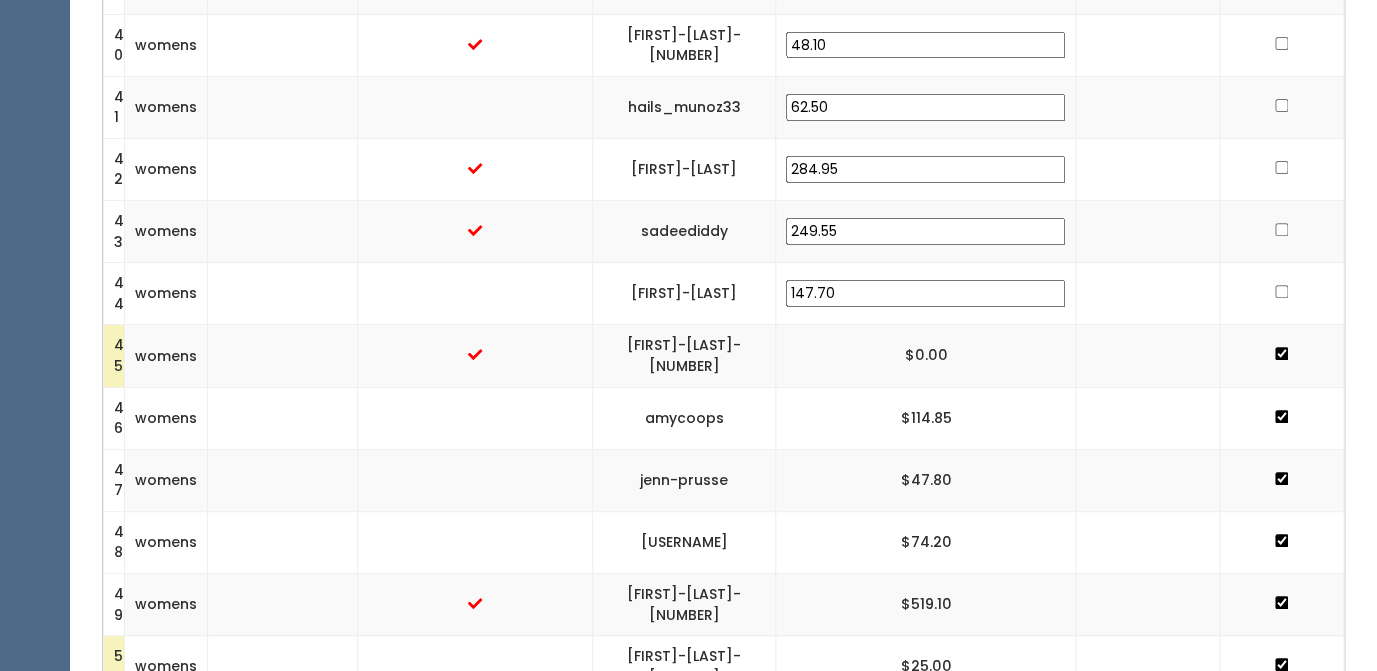 scroll, scrollTop: 2882, scrollLeft: 0, axis: vertical 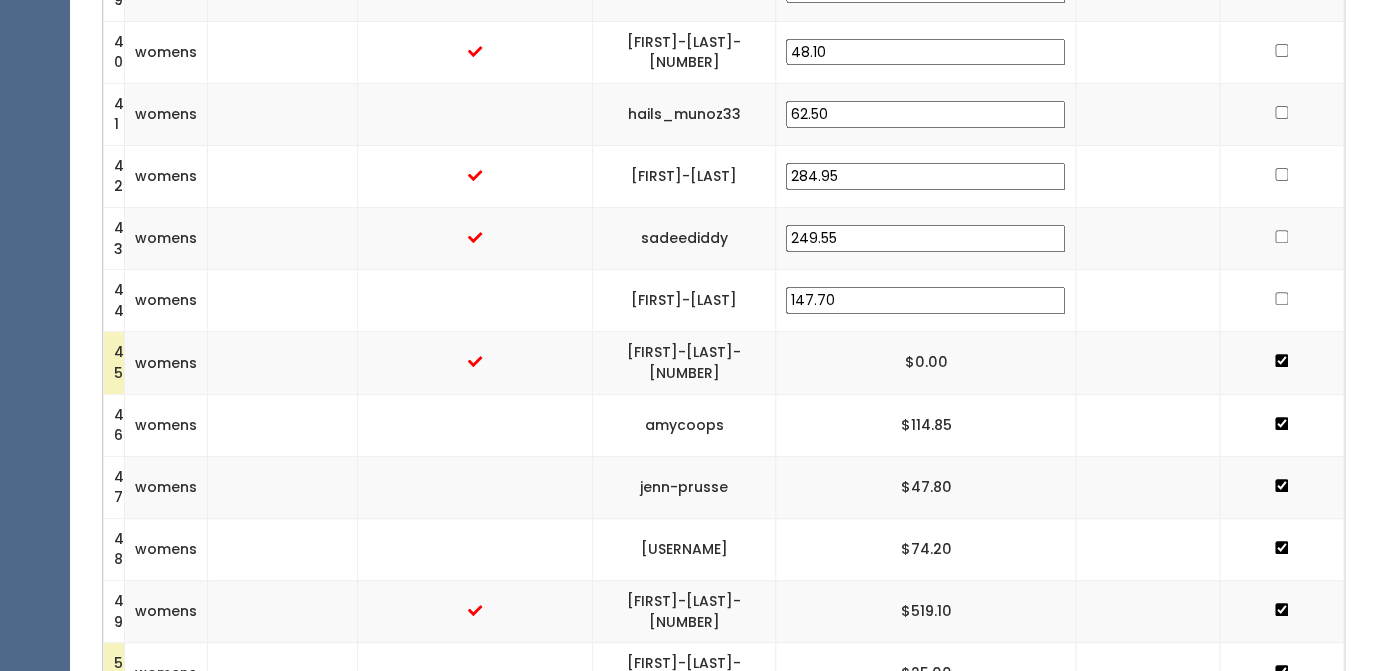 click at bounding box center (1281, 298) 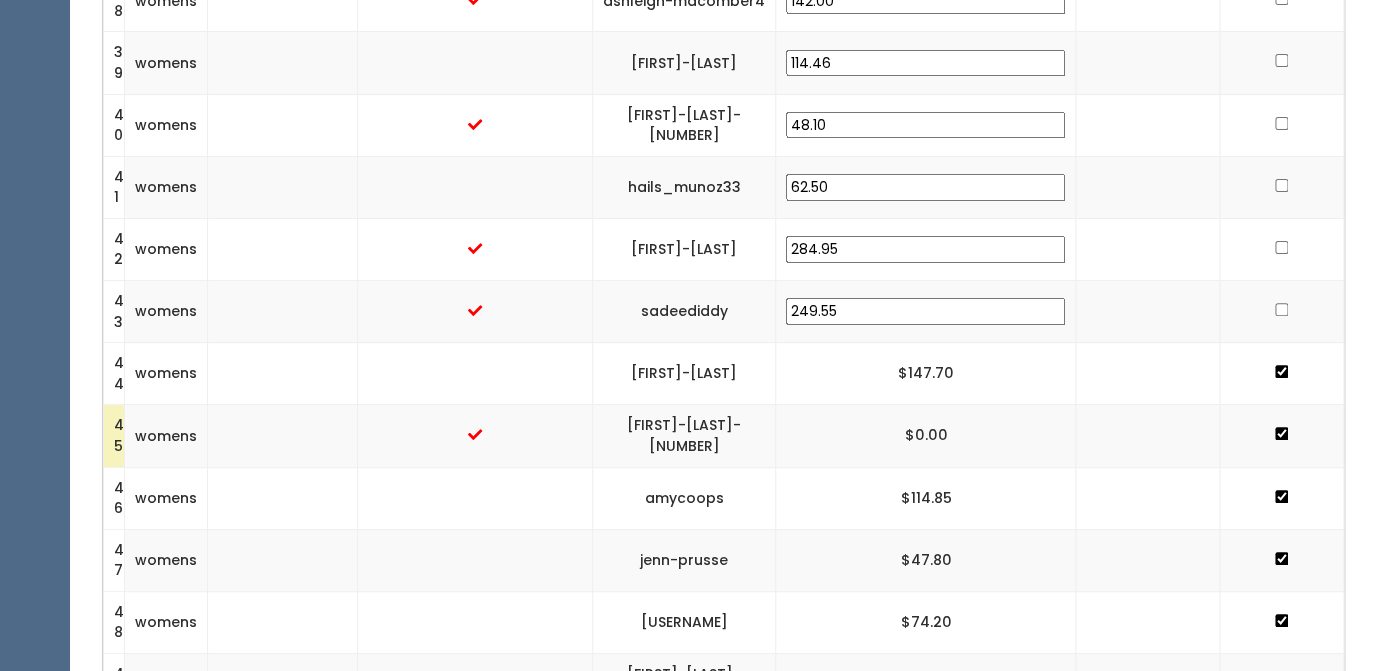 scroll, scrollTop: 2796, scrollLeft: 0, axis: vertical 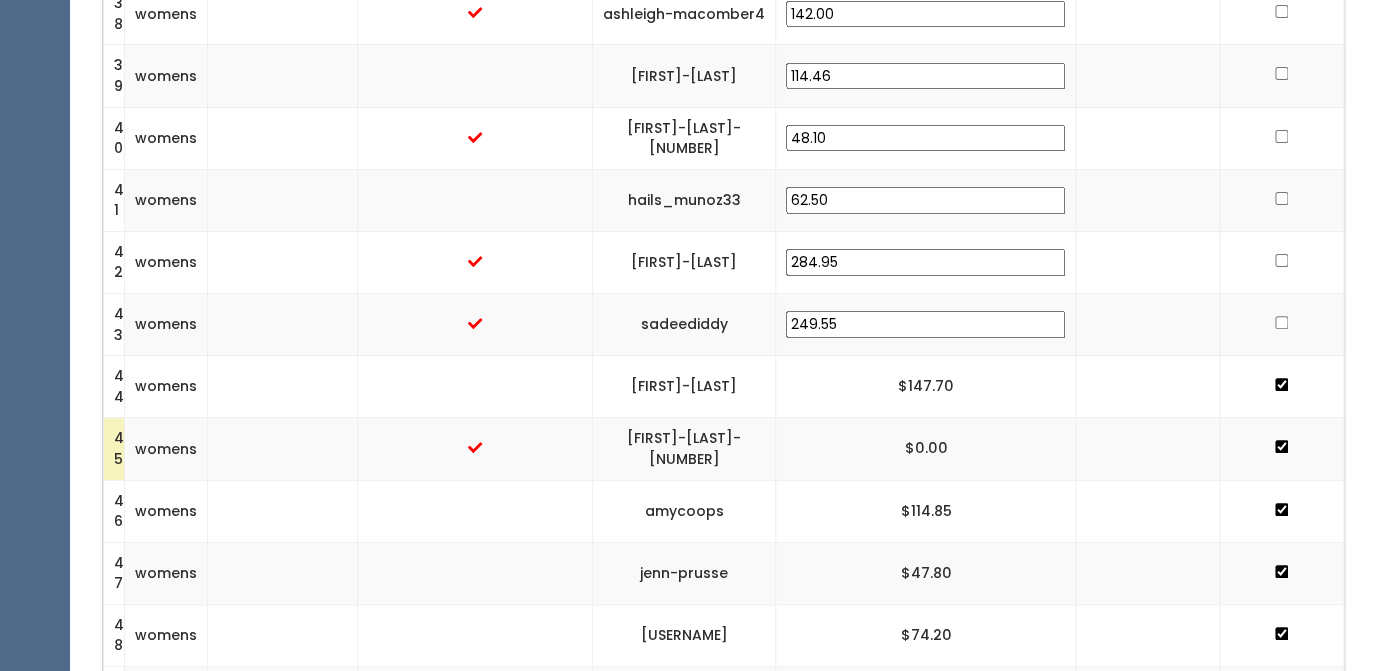click at bounding box center [1281, 322] 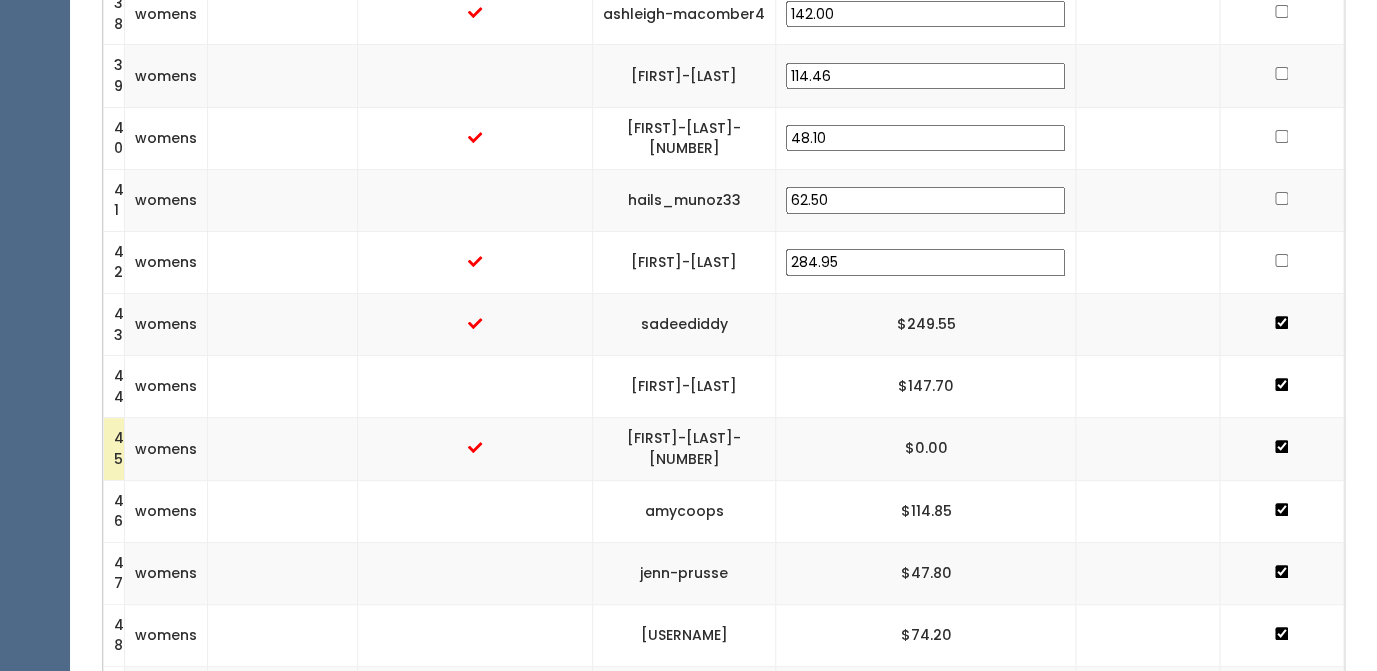 click at bounding box center [1281, 260] 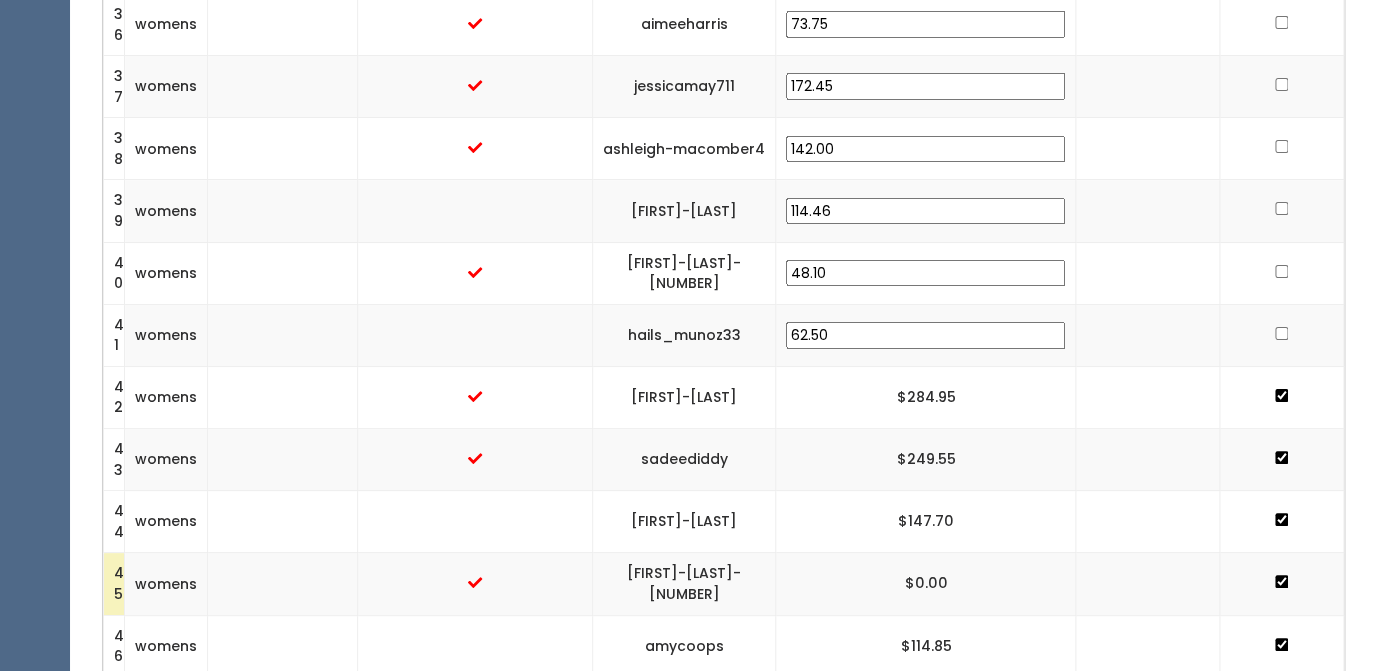 scroll, scrollTop: 2690, scrollLeft: 0, axis: vertical 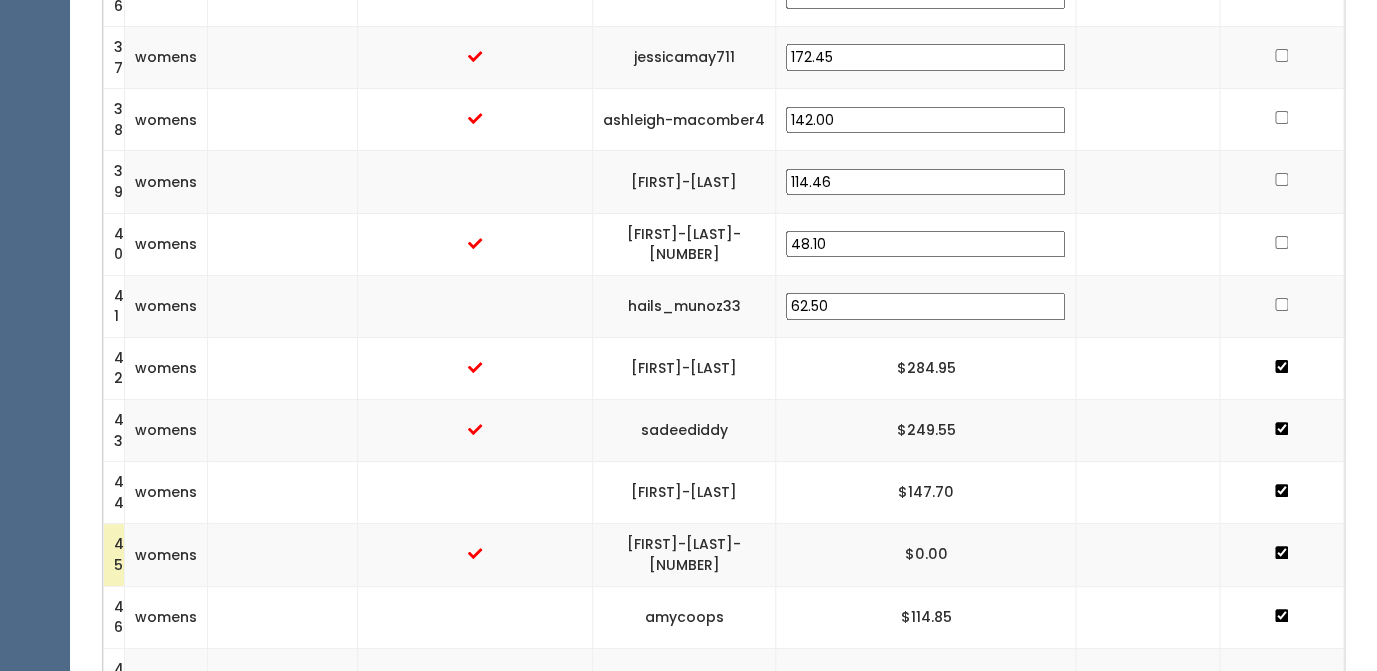 click at bounding box center [1282, 306] 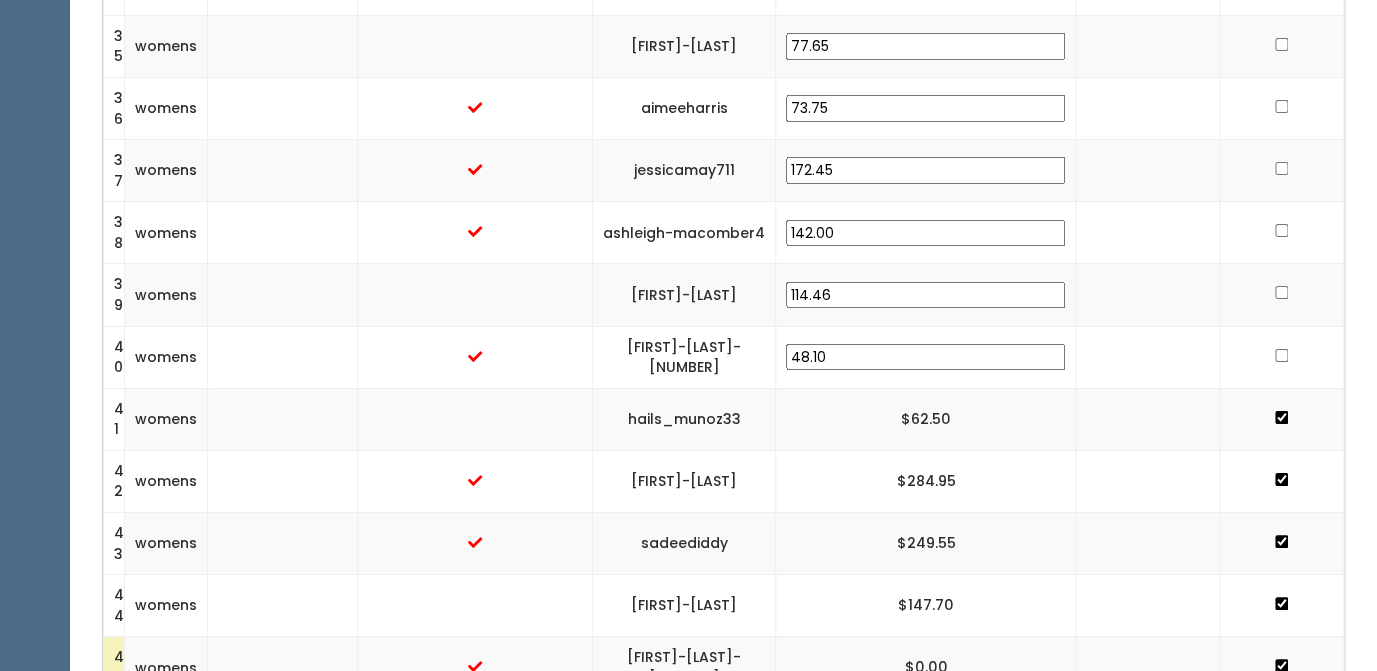 scroll, scrollTop: 2573, scrollLeft: 0, axis: vertical 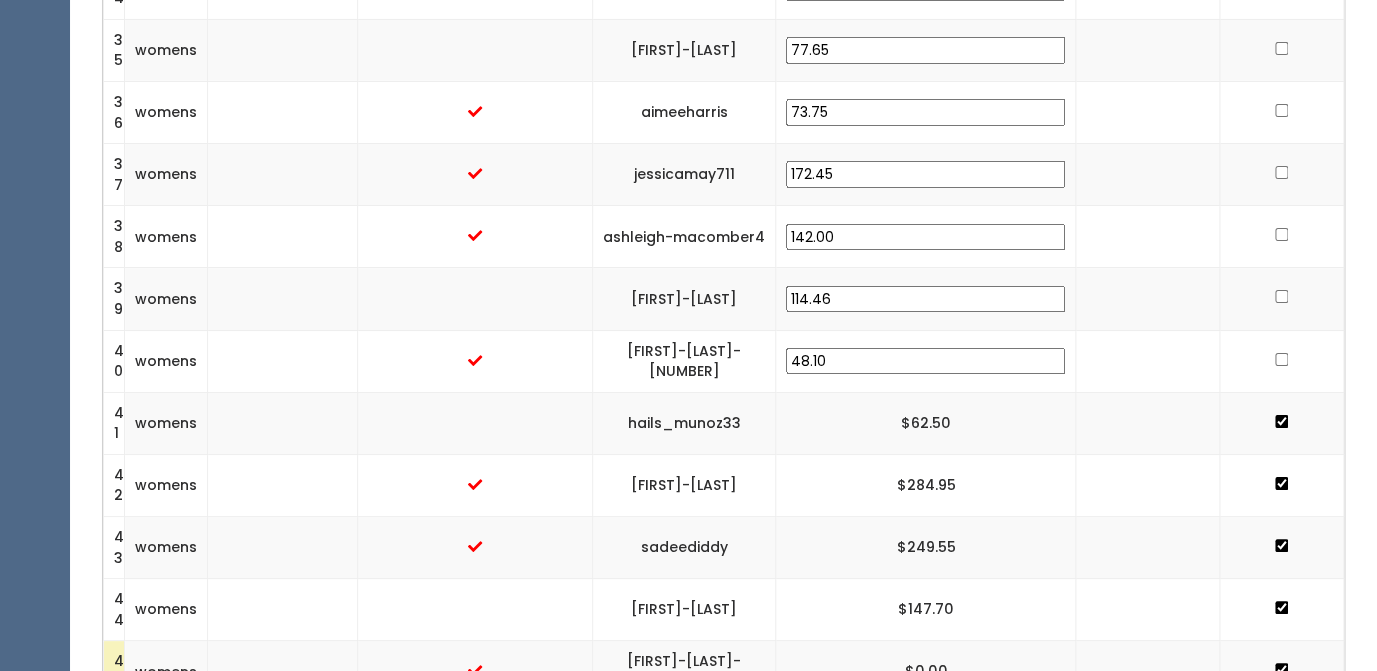 click at bounding box center [1281, 359] 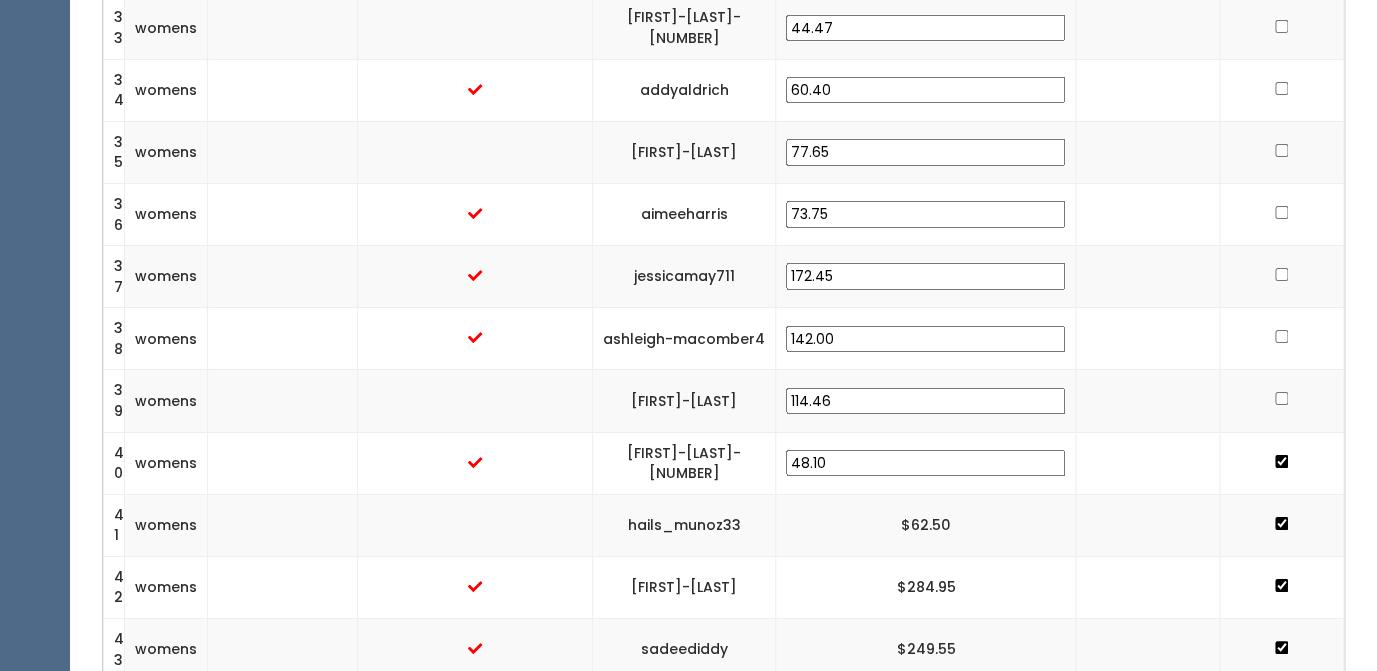 scroll, scrollTop: 2470, scrollLeft: 0, axis: vertical 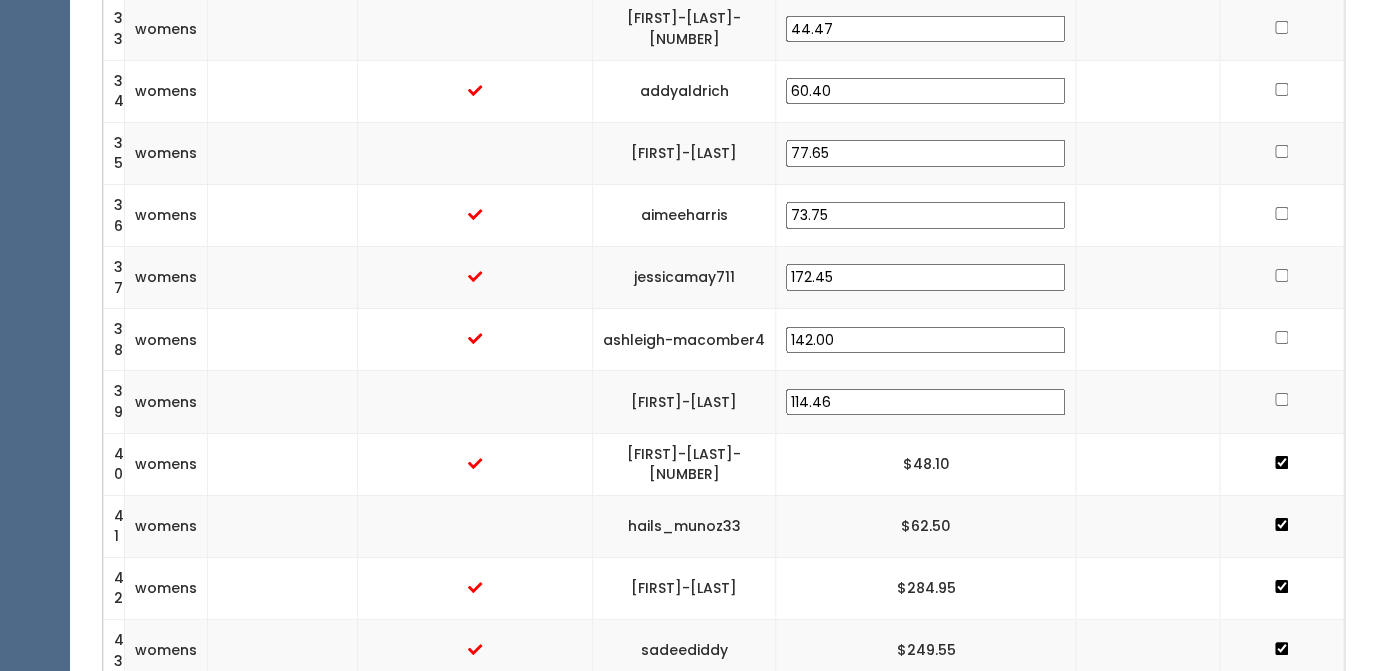 click at bounding box center (1281, 399) 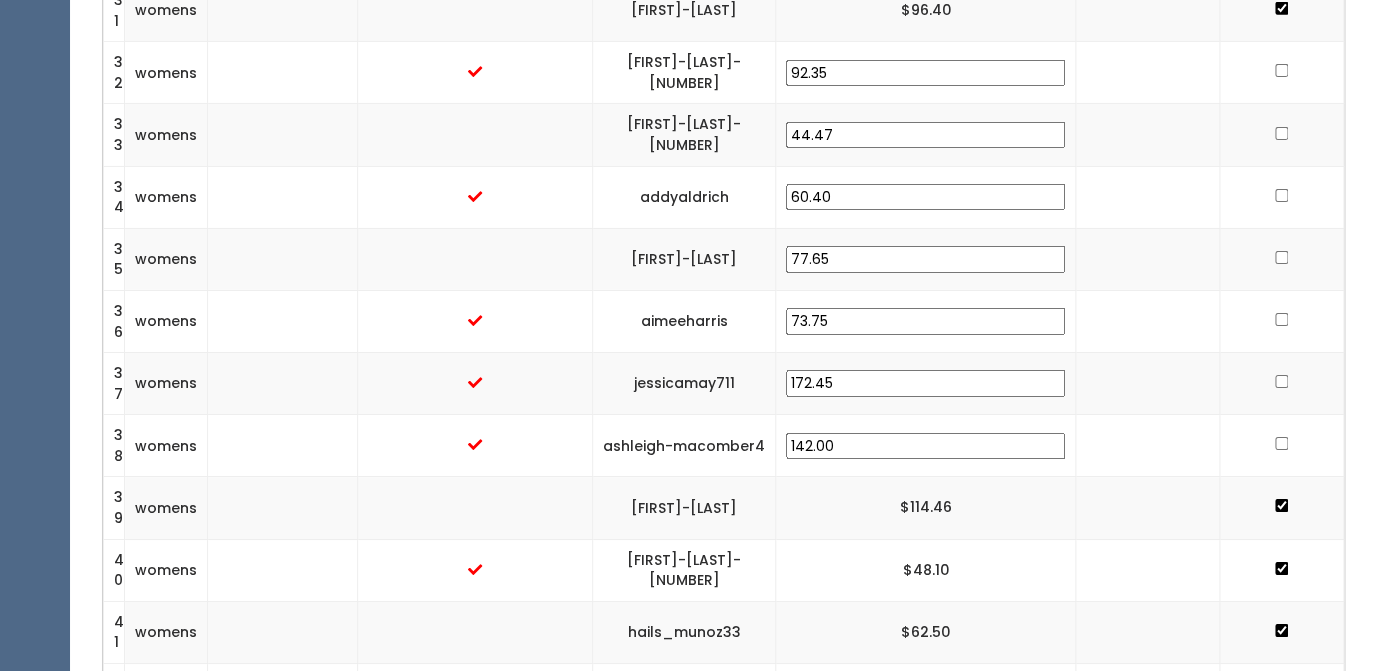 scroll, scrollTop: 2361, scrollLeft: 0, axis: vertical 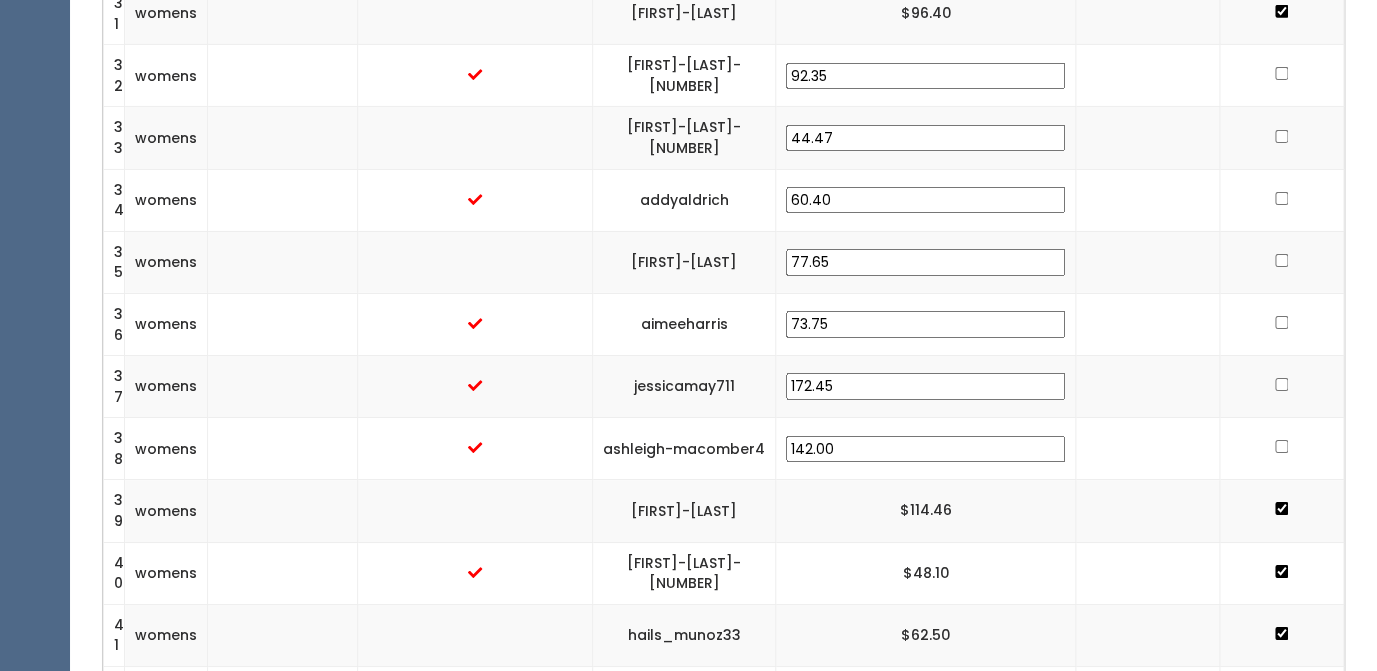 click at bounding box center [1281, 446] 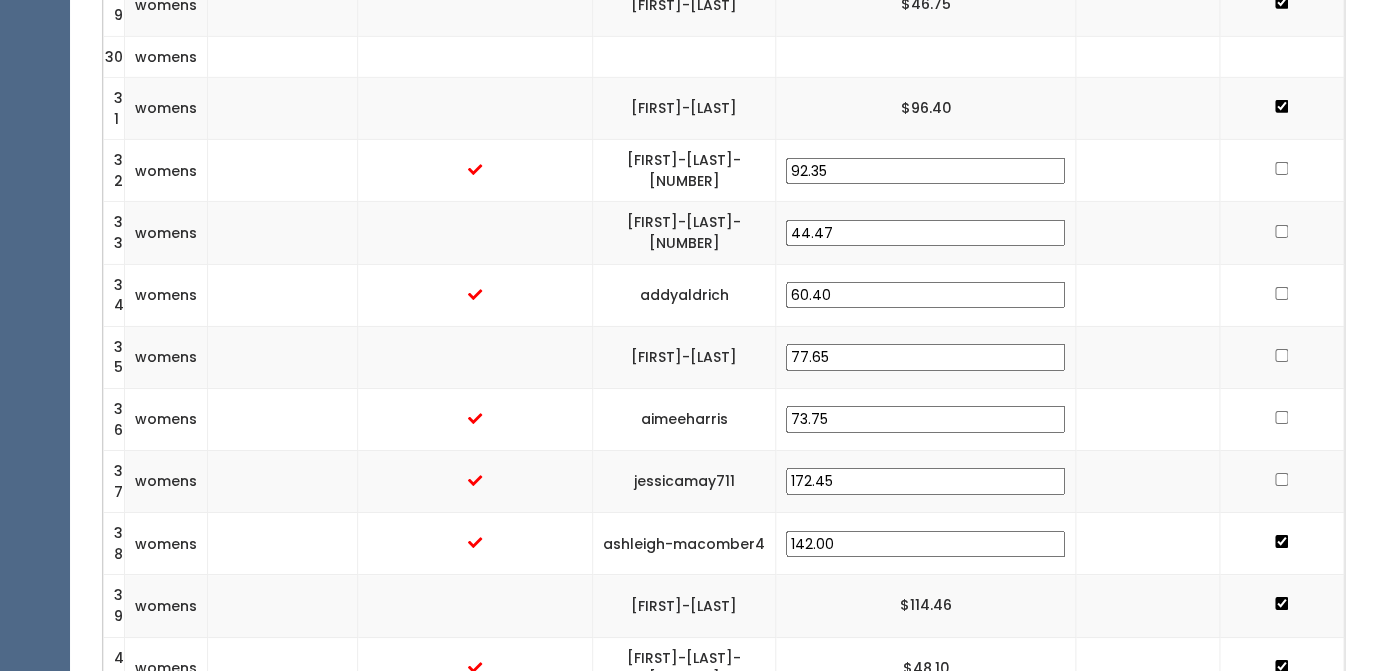 scroll, scrollTop: 2262, scrollLeft: 0, axis: vertical 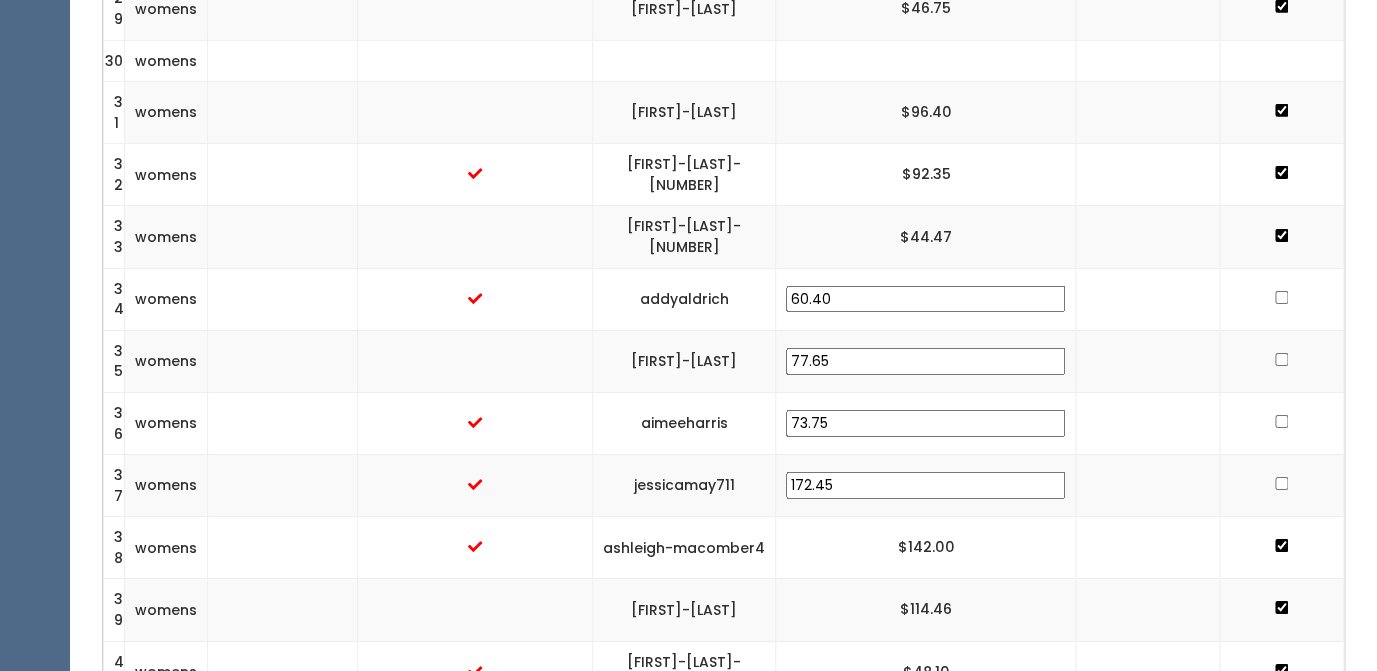 click at bounding box center [1281, 483] 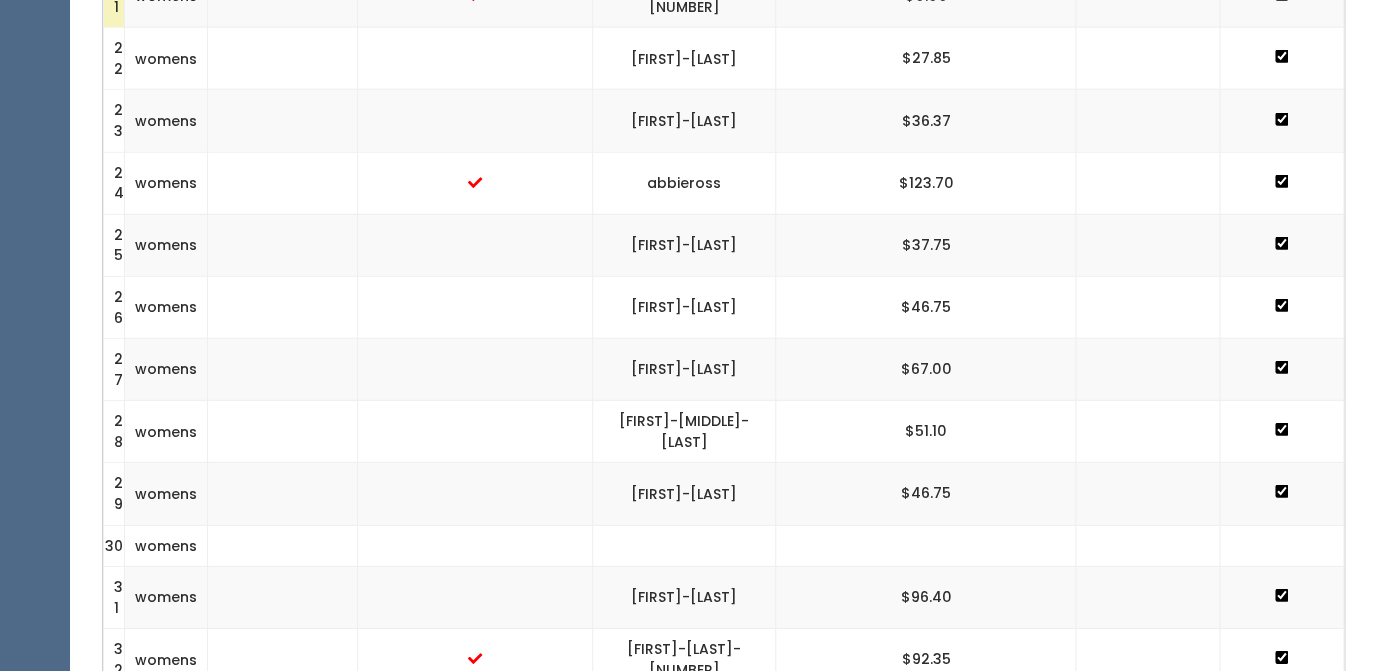 scroll, scrollTop: 1773, scrollLeft: 0, axis: vertical 